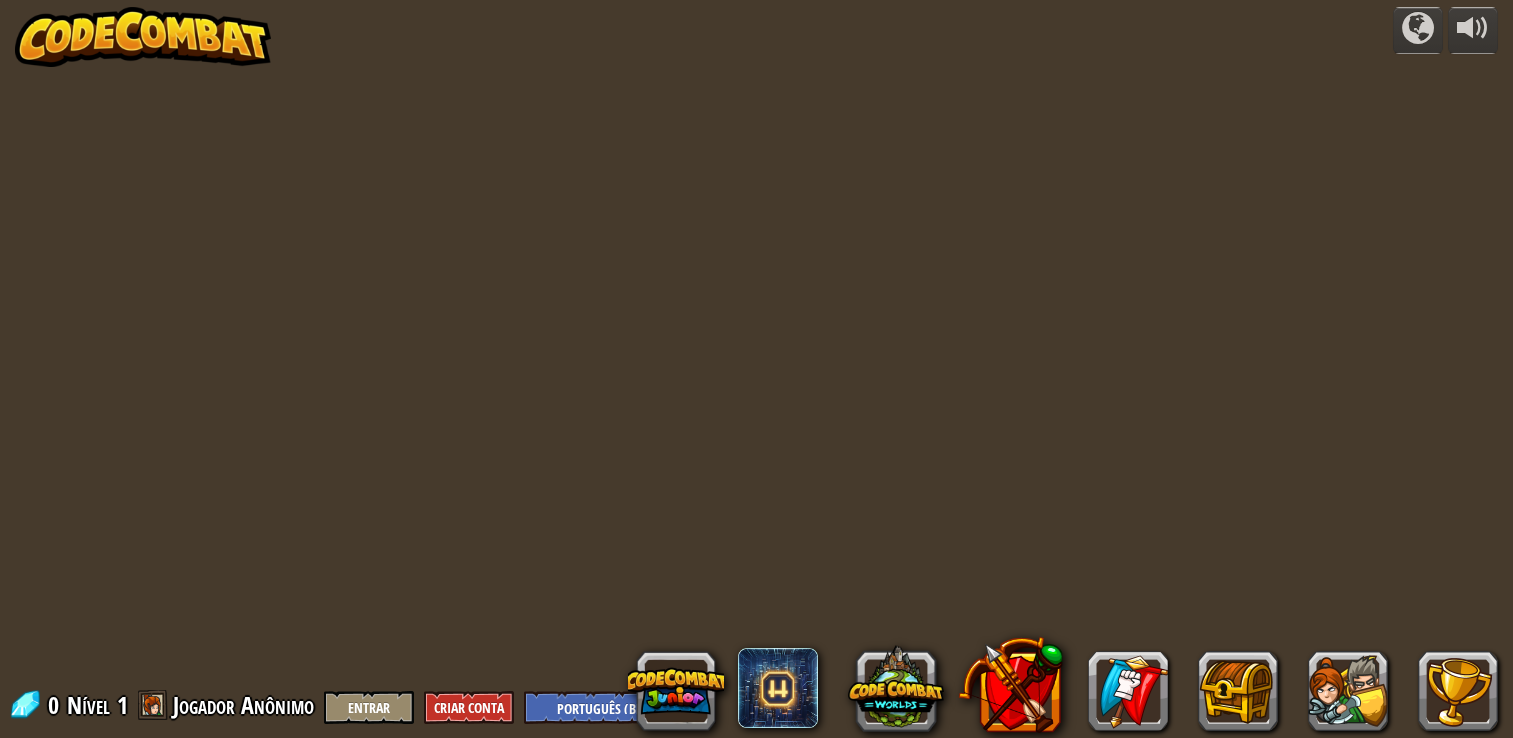 select on "pt-BR" 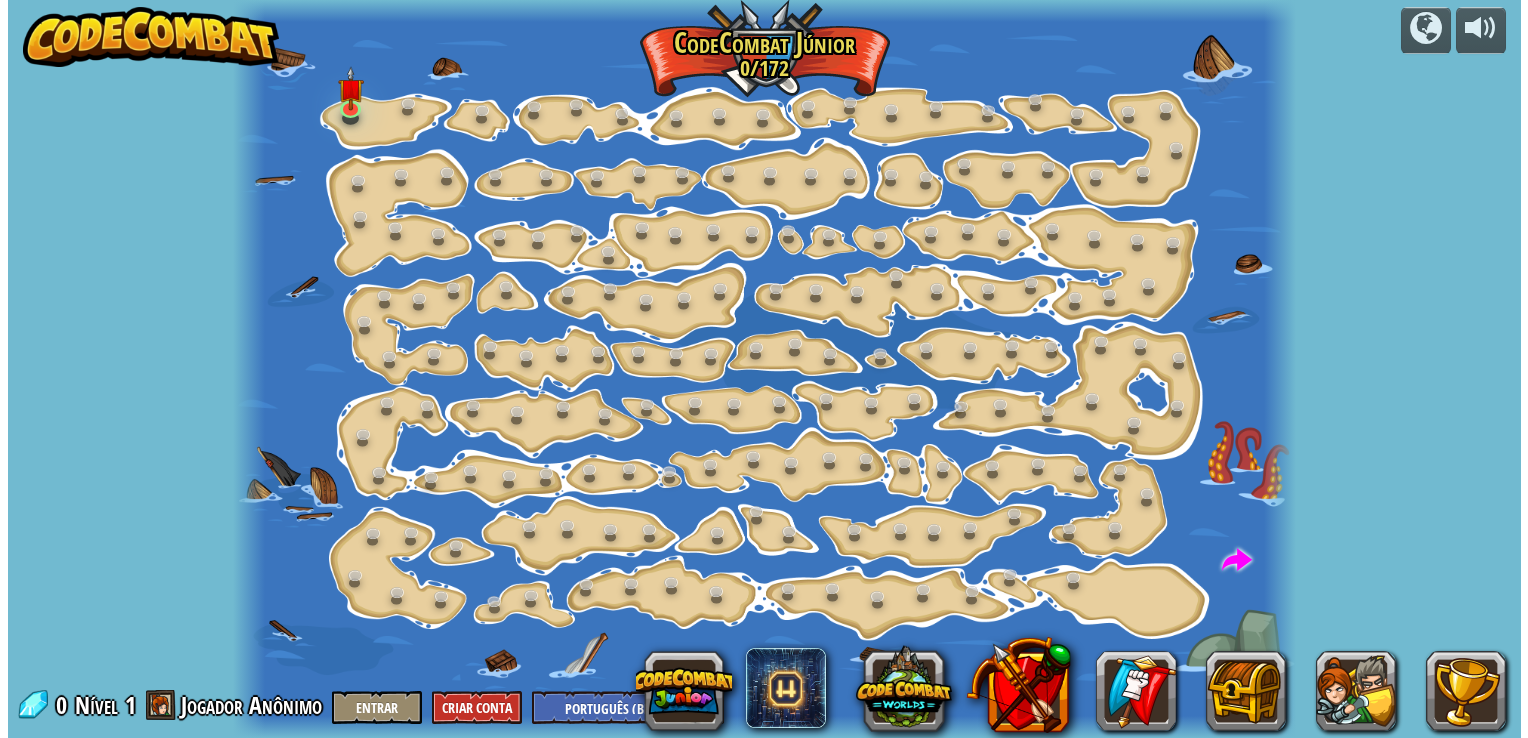 scroll, scrollTop: 0, scrollLeft: 0, axis: both 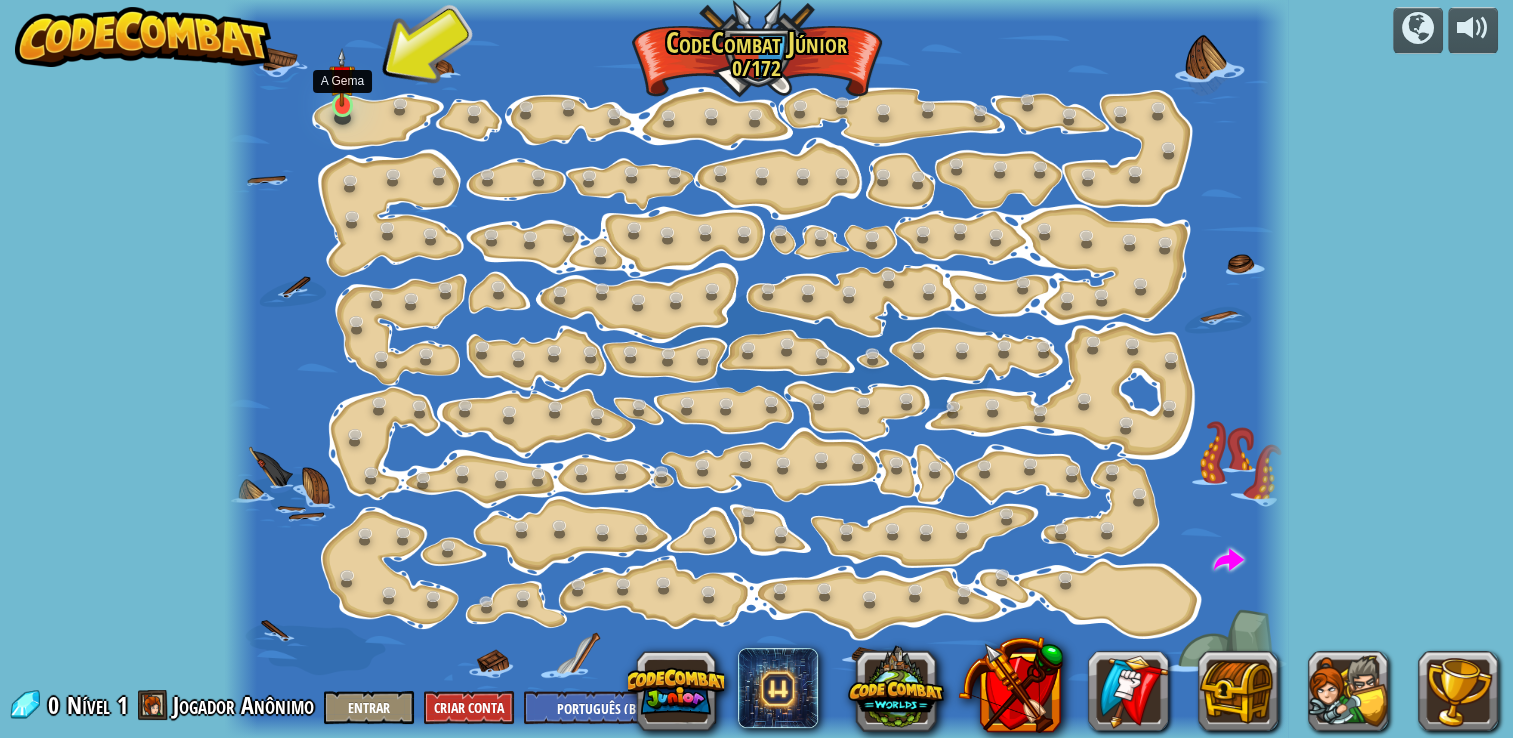 click at bounding box center [342, 78] 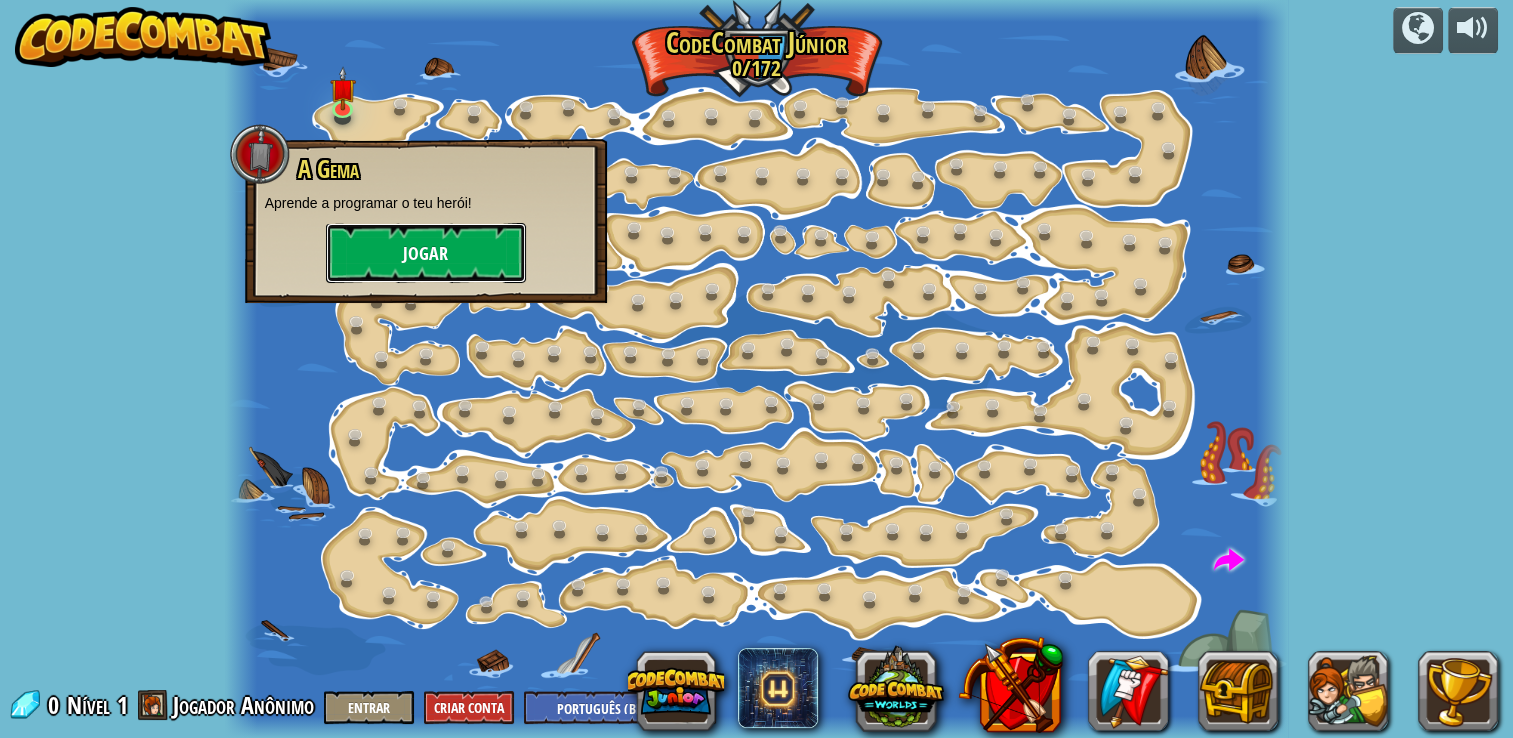 click on "Jogar" at bounding box center (426, 253) 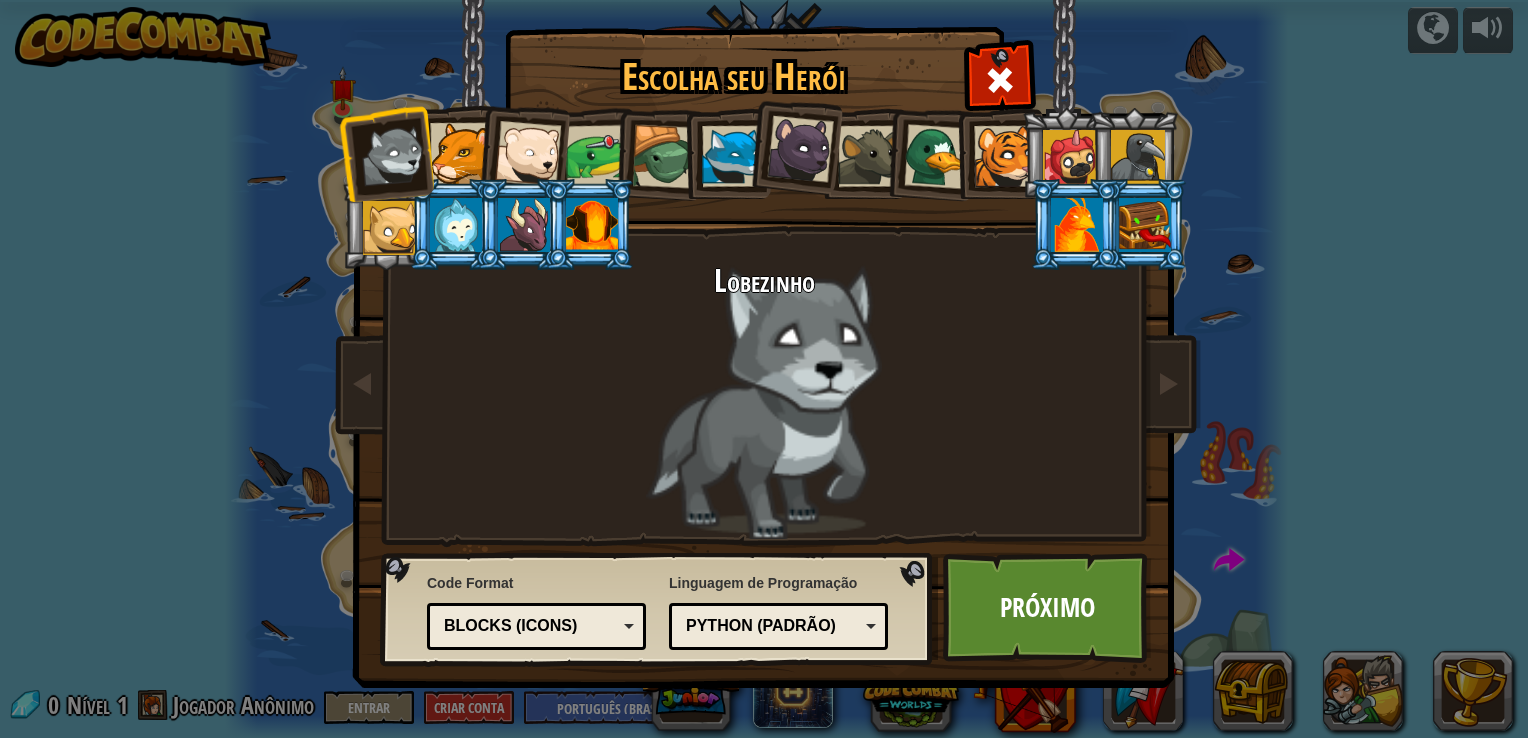 click at bounding box center (1004, 156) 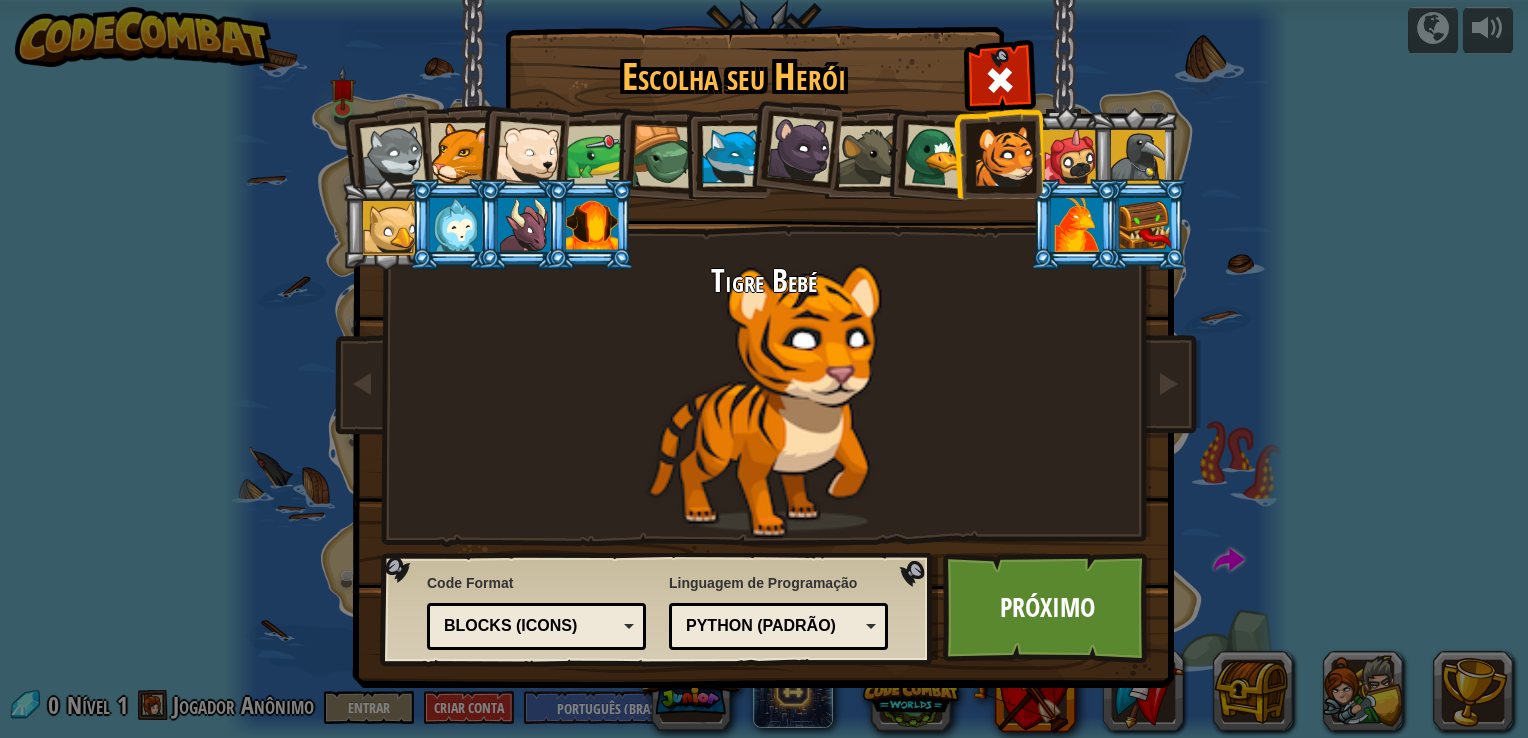 click at bounding box center (393, 156) 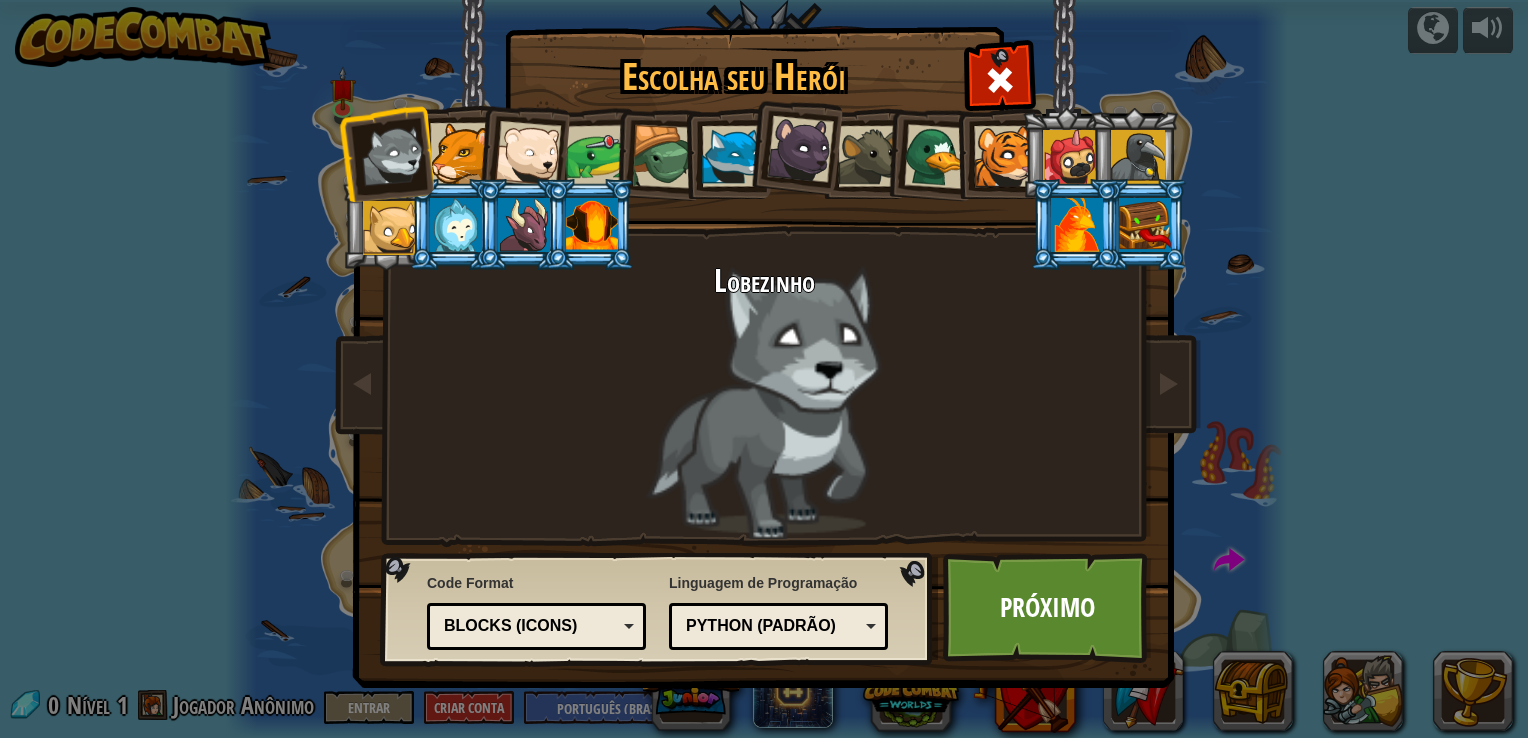 click at bounding box center (460, 153) 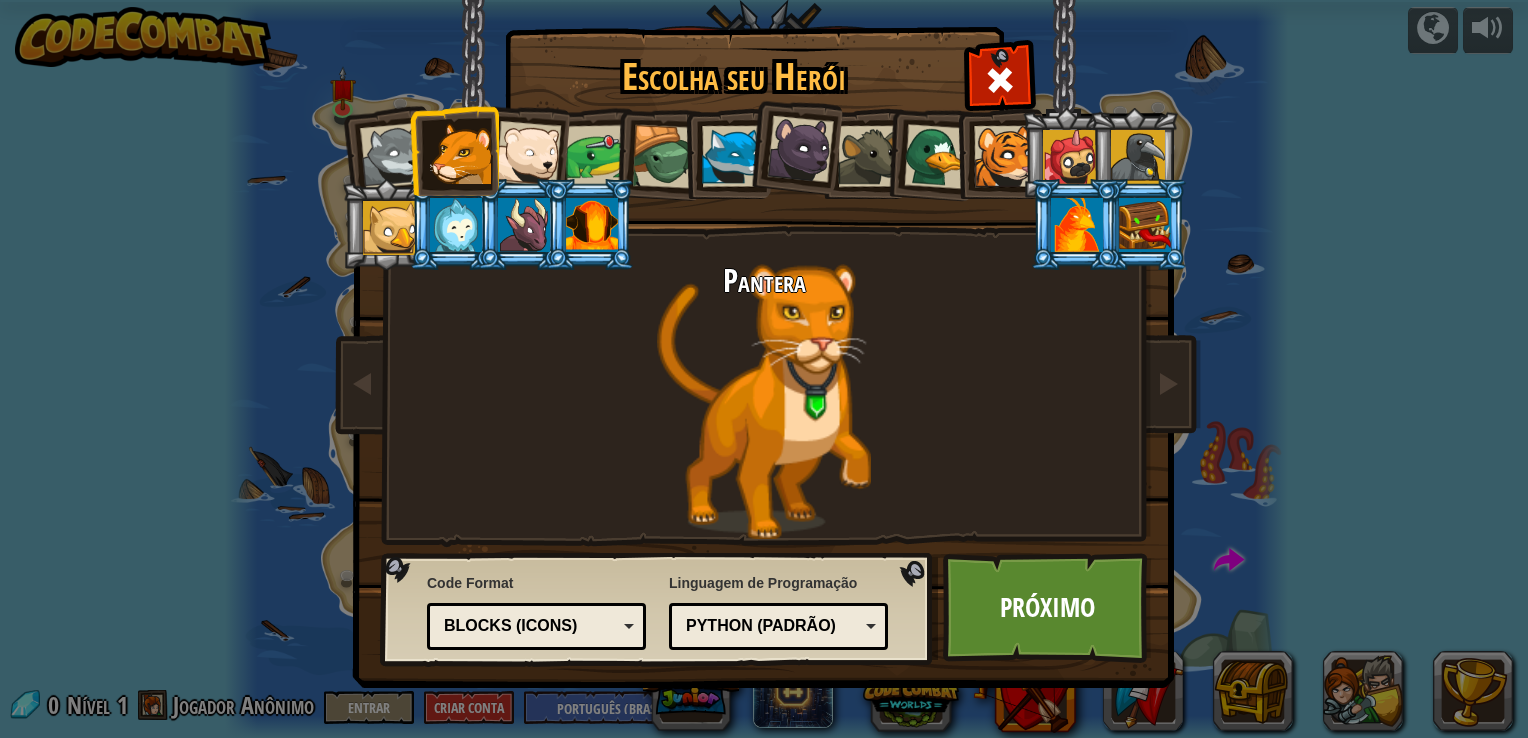 click at bounding box center (528, 154) 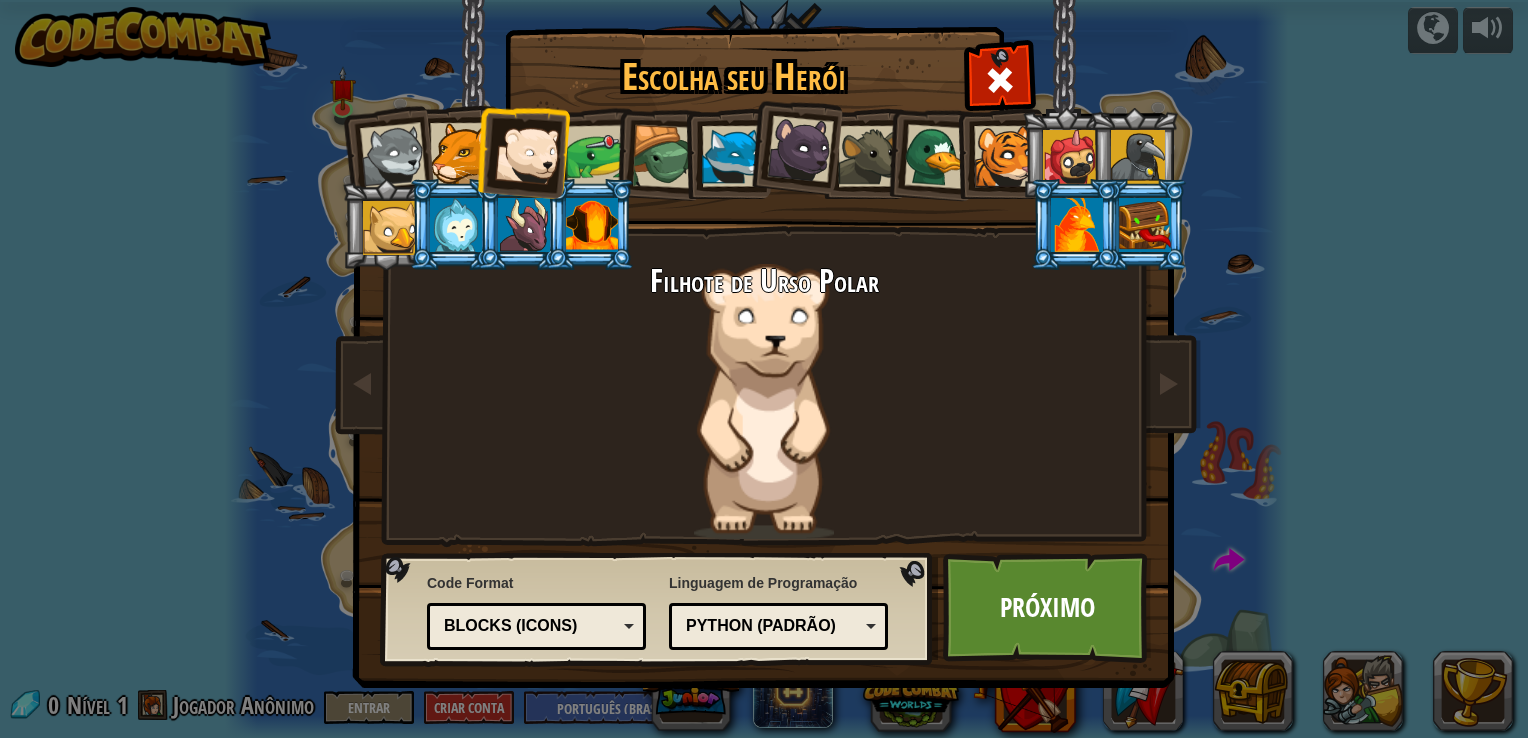 click at bounding box center [597, 156] 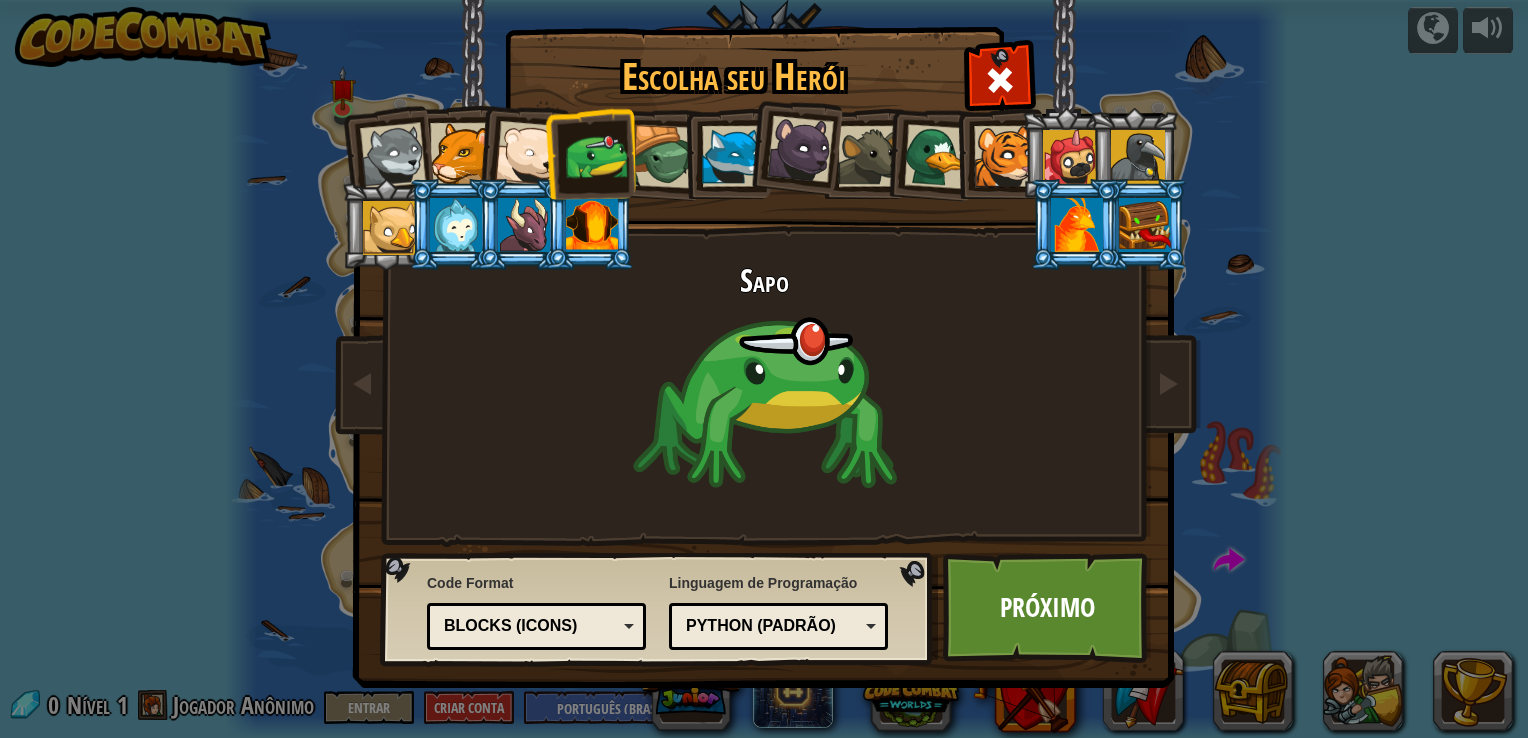 drag, startPoint x: 631, startPoint y: 145, endPoint x: 644, endPoint y: 145, distance: 13 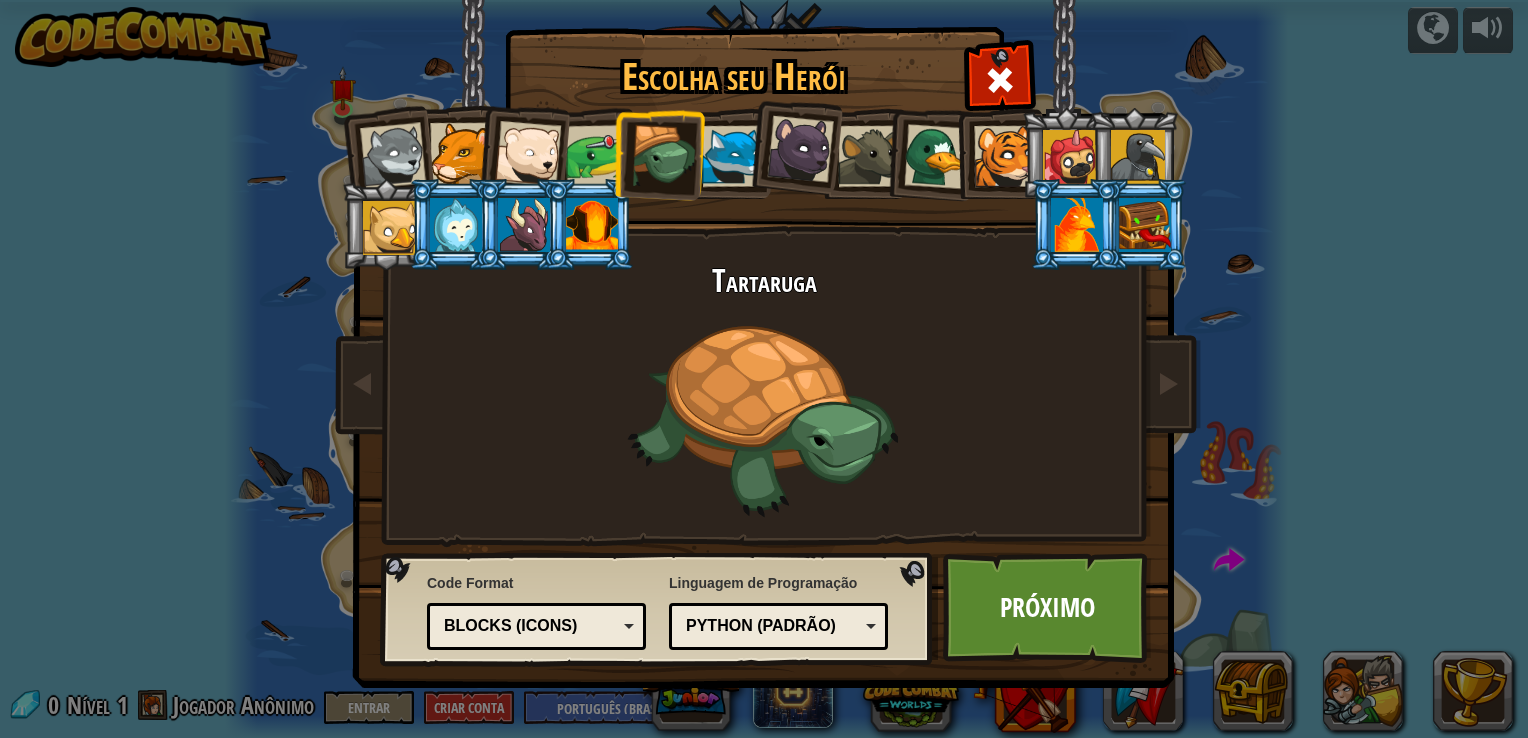 click at bounding box center [732, 156] 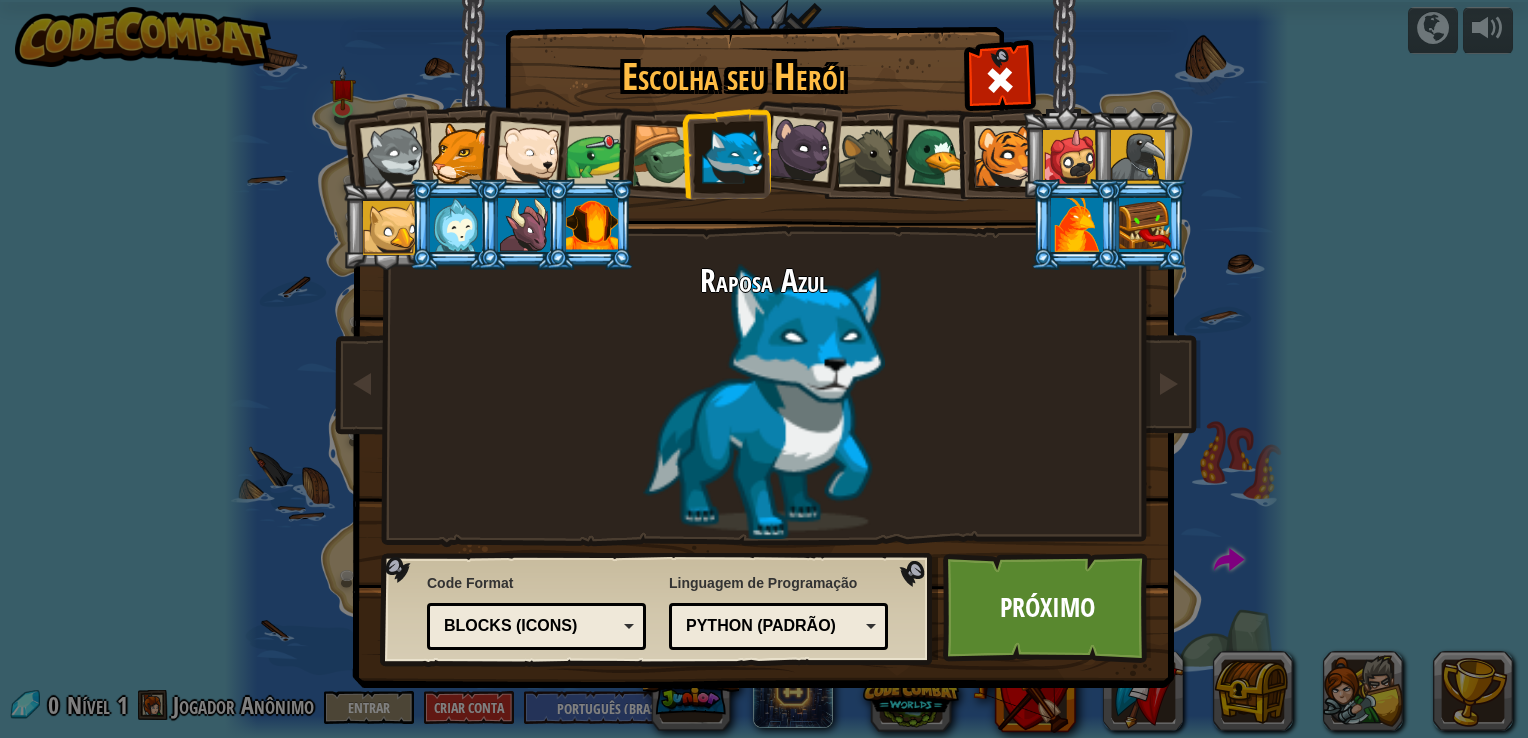 click at bounding box center (800, 149) 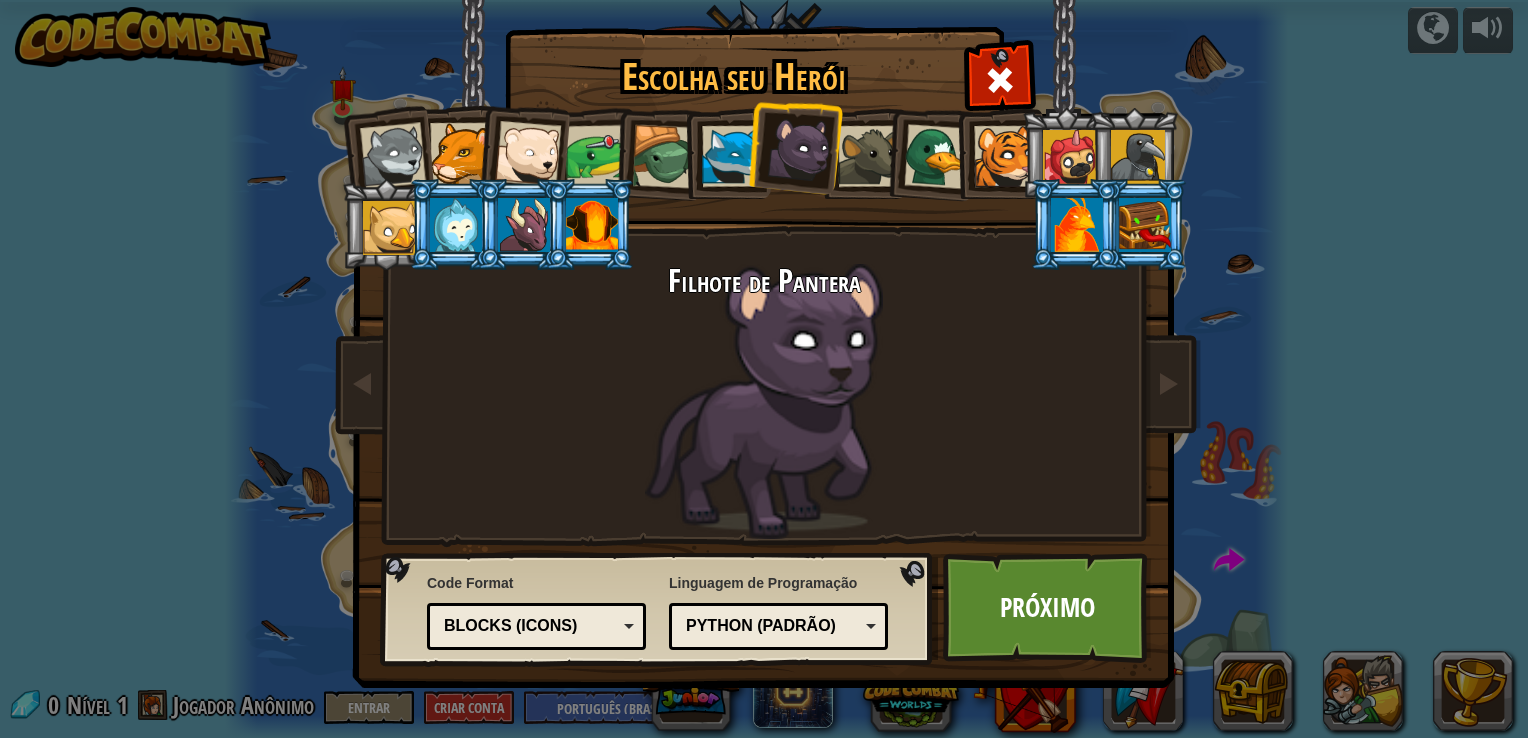 click at bounding box center [868, 156] 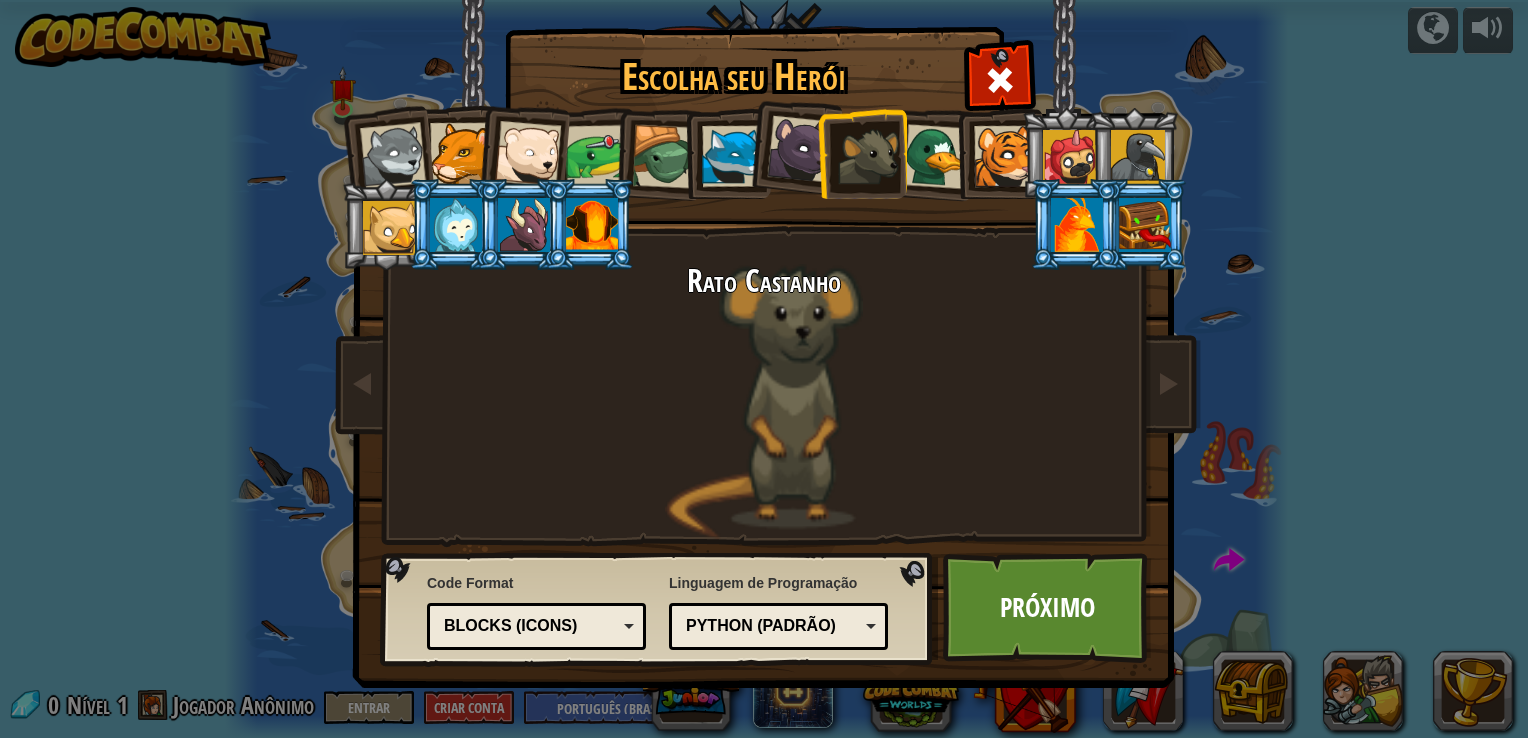 click at bounding box center (936, 156) 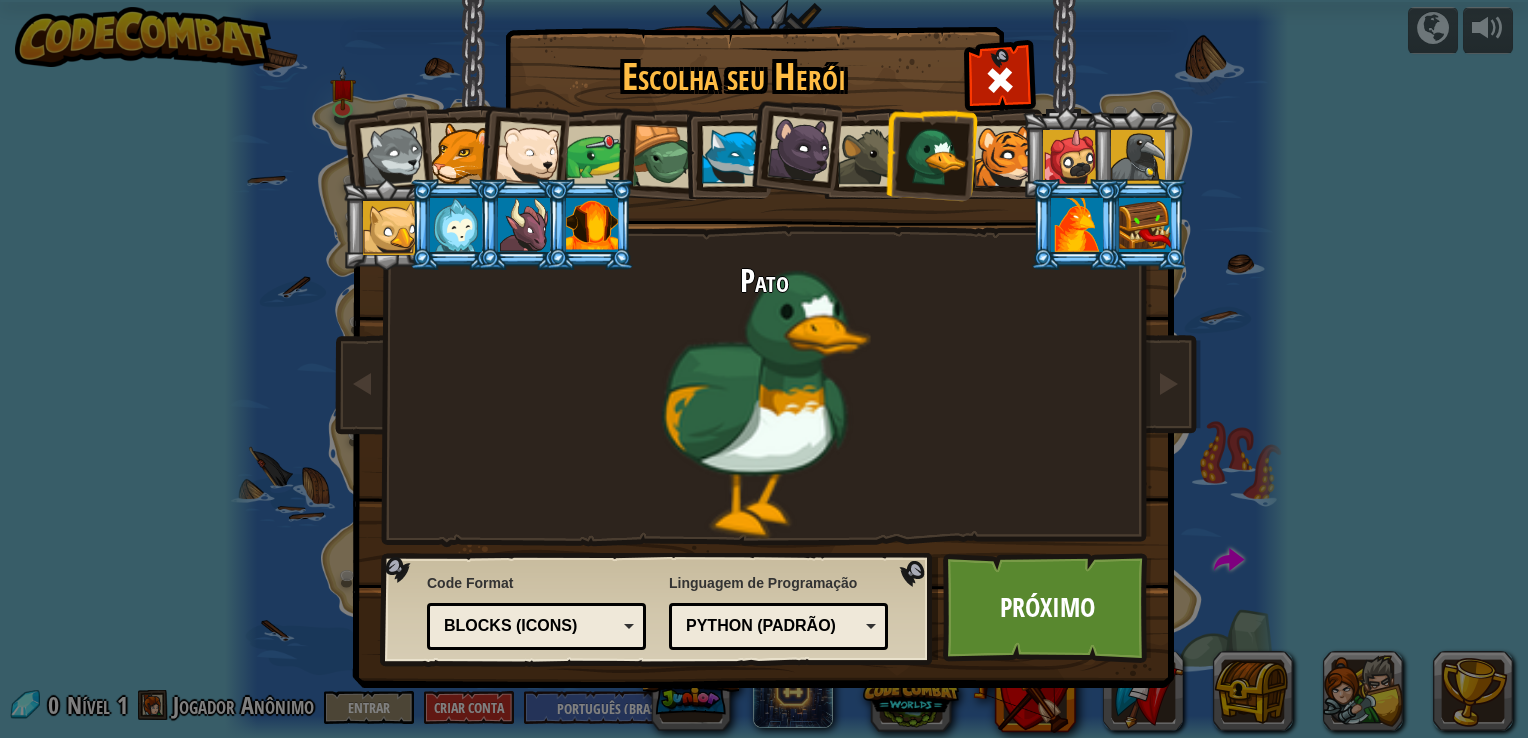 click at bounding box center [1066, 153] 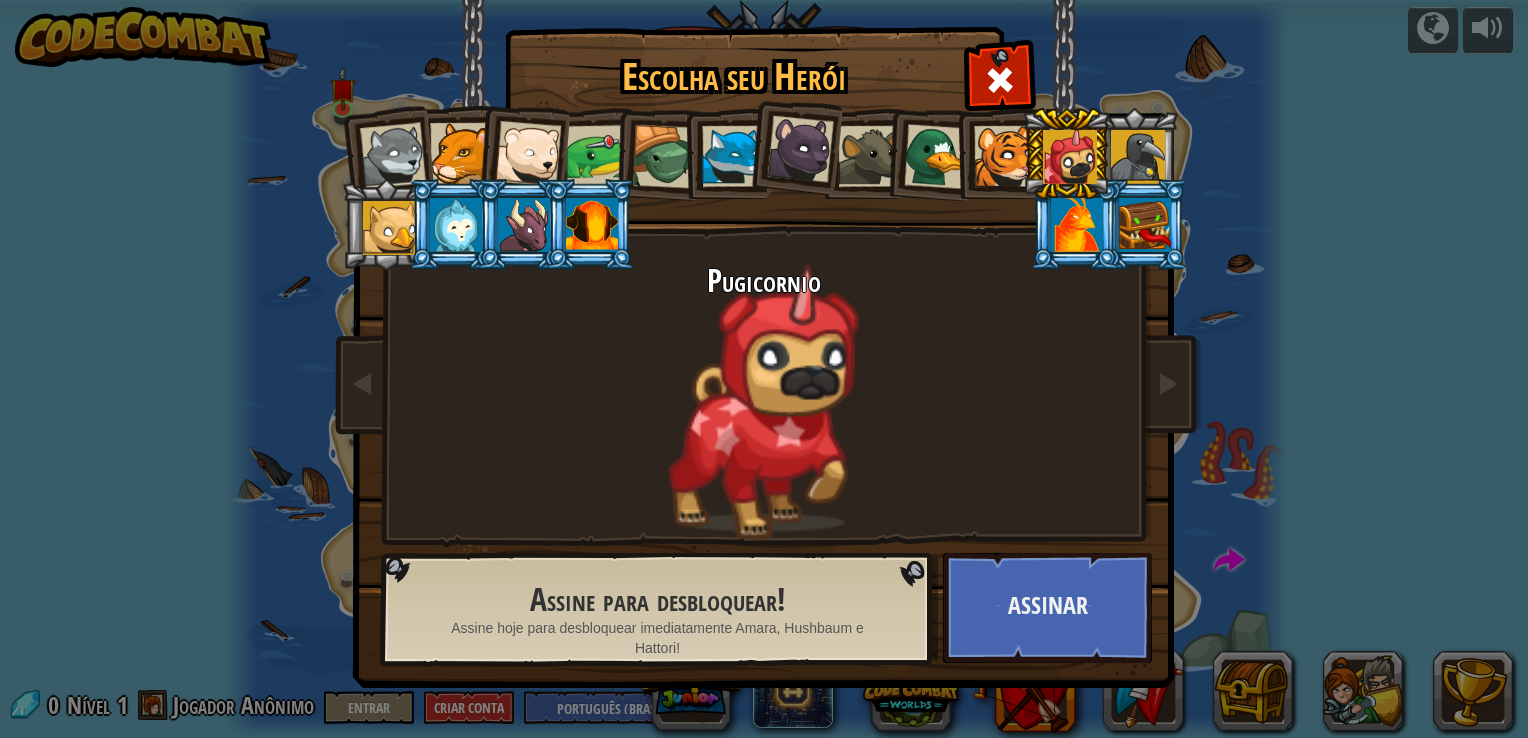 click at bounding box center (1070, 157) 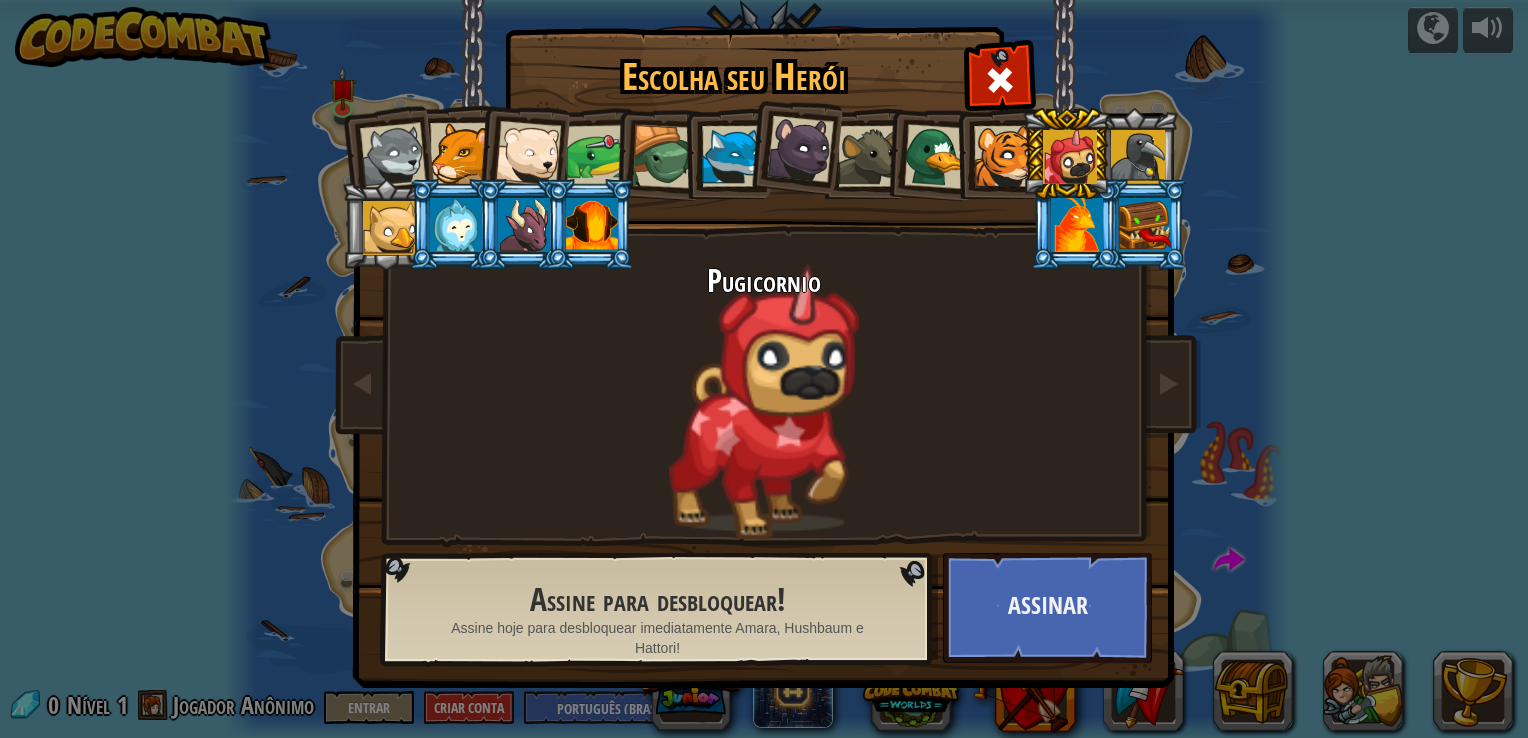 click at bounding box center [800, 149] 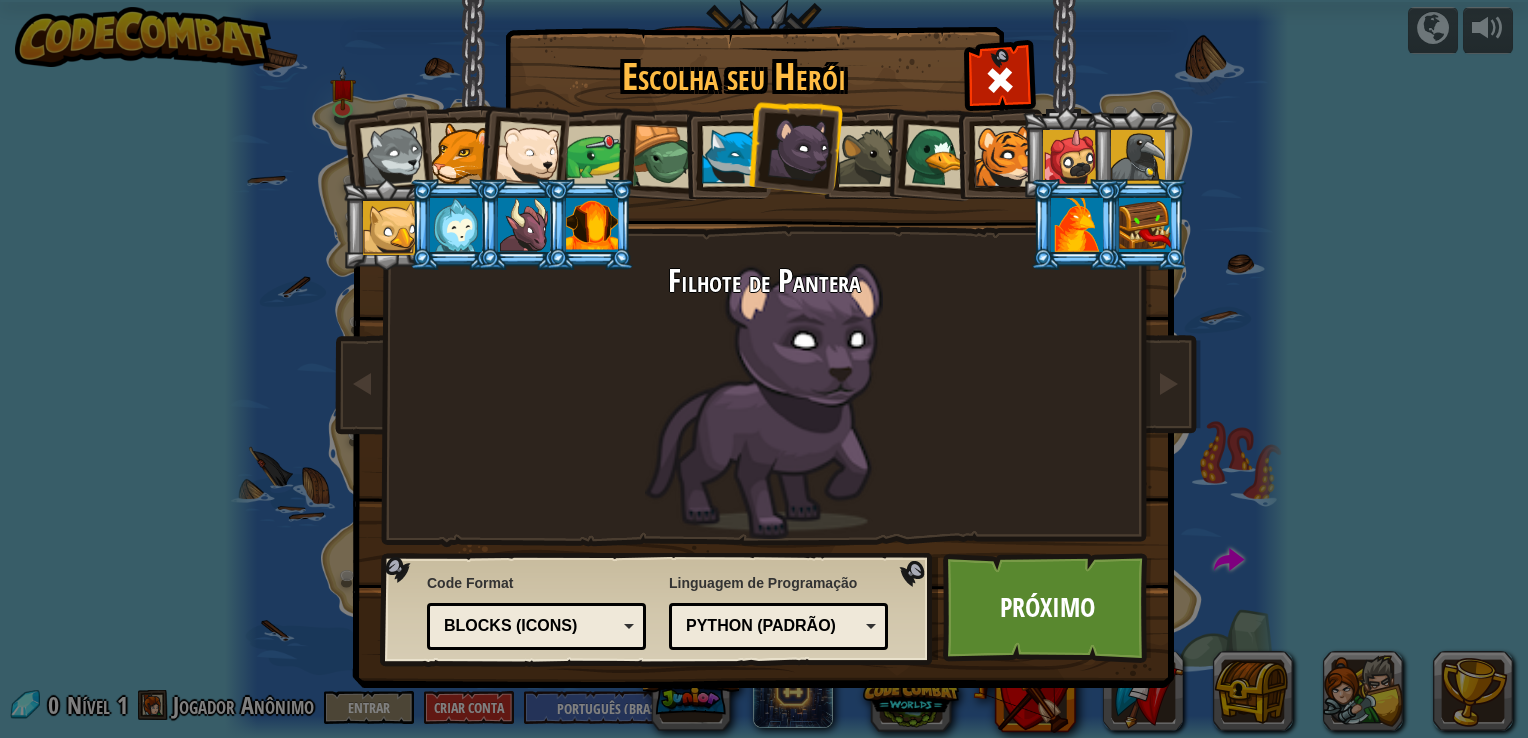 click at bounding box center [393, 156] 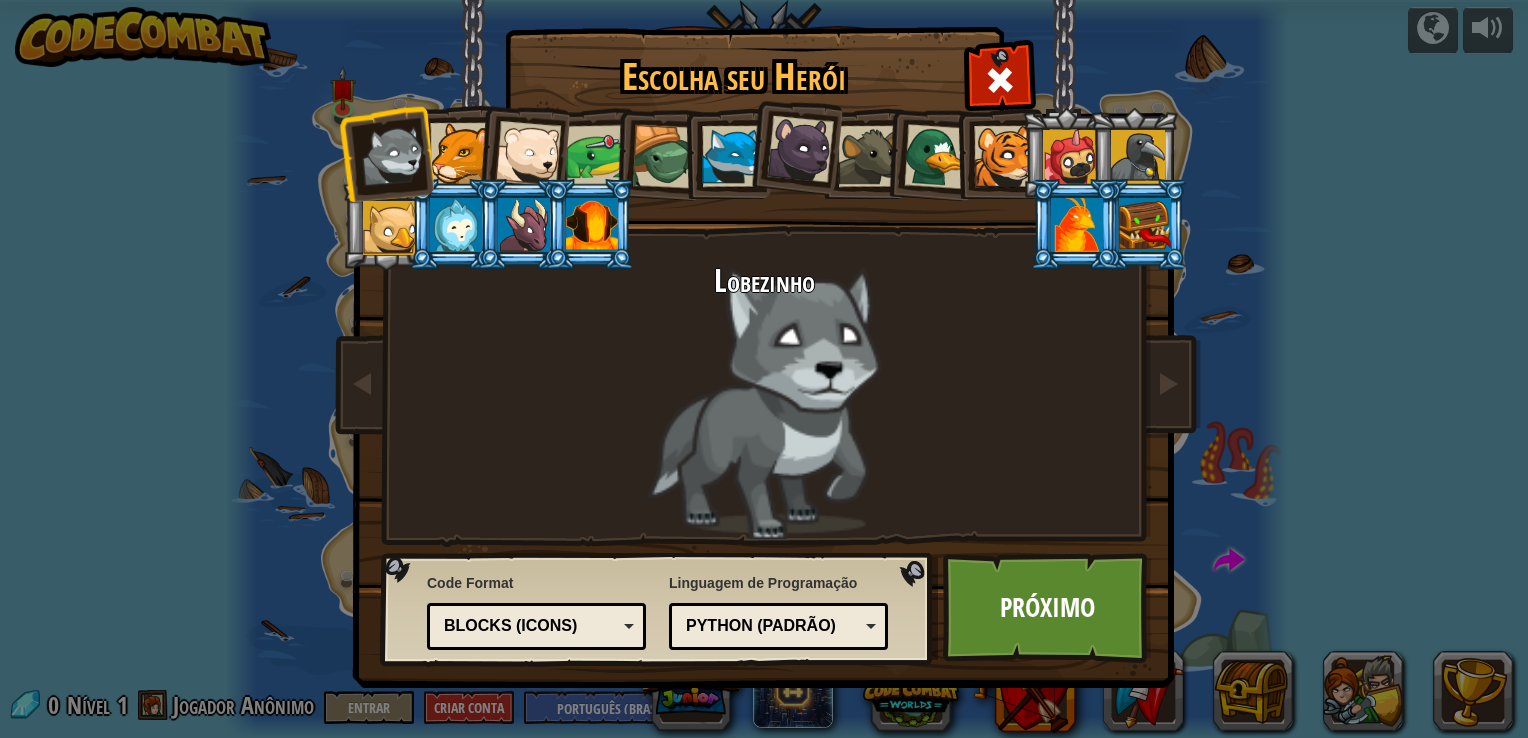 click at bounding box center (1004, 156) 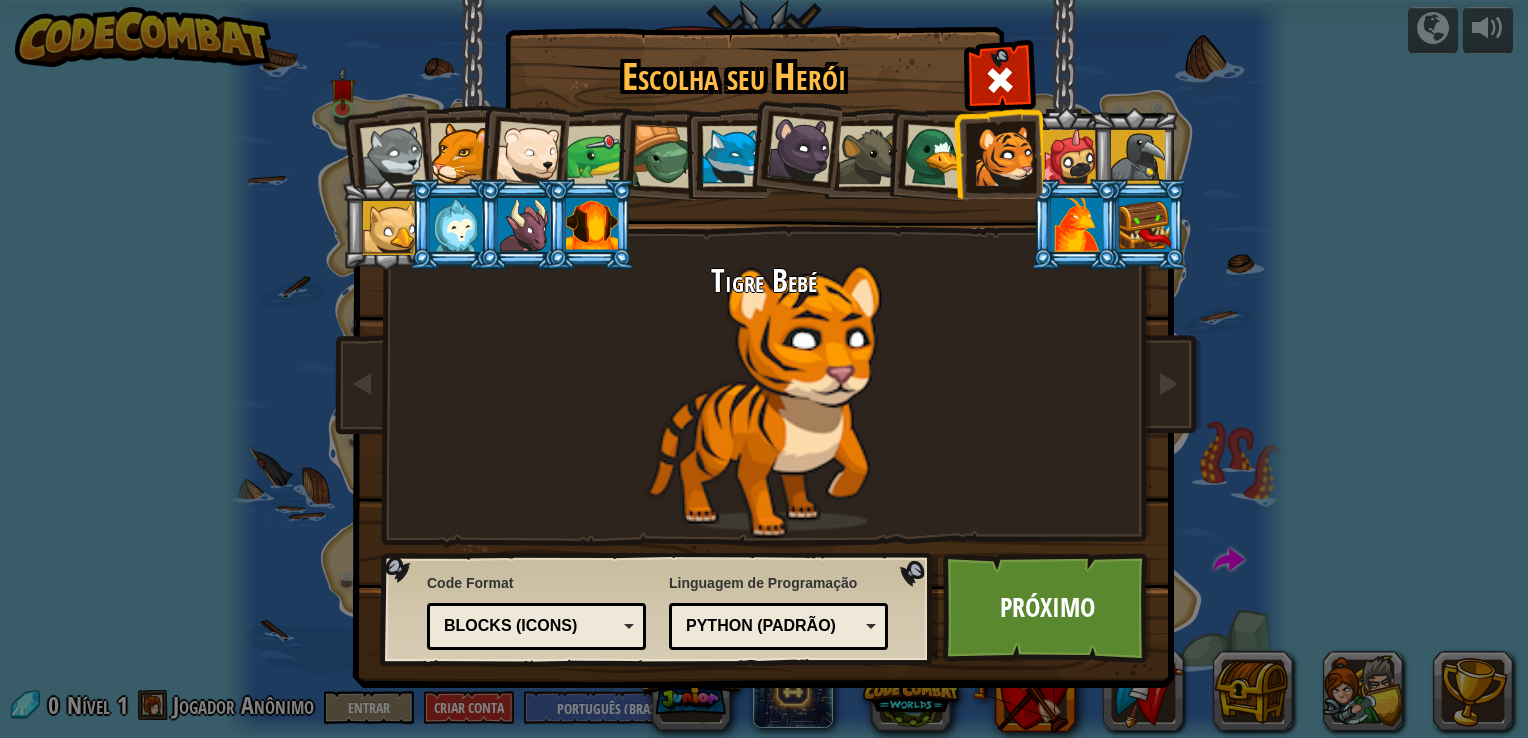 click at bounding box center (800, 149) 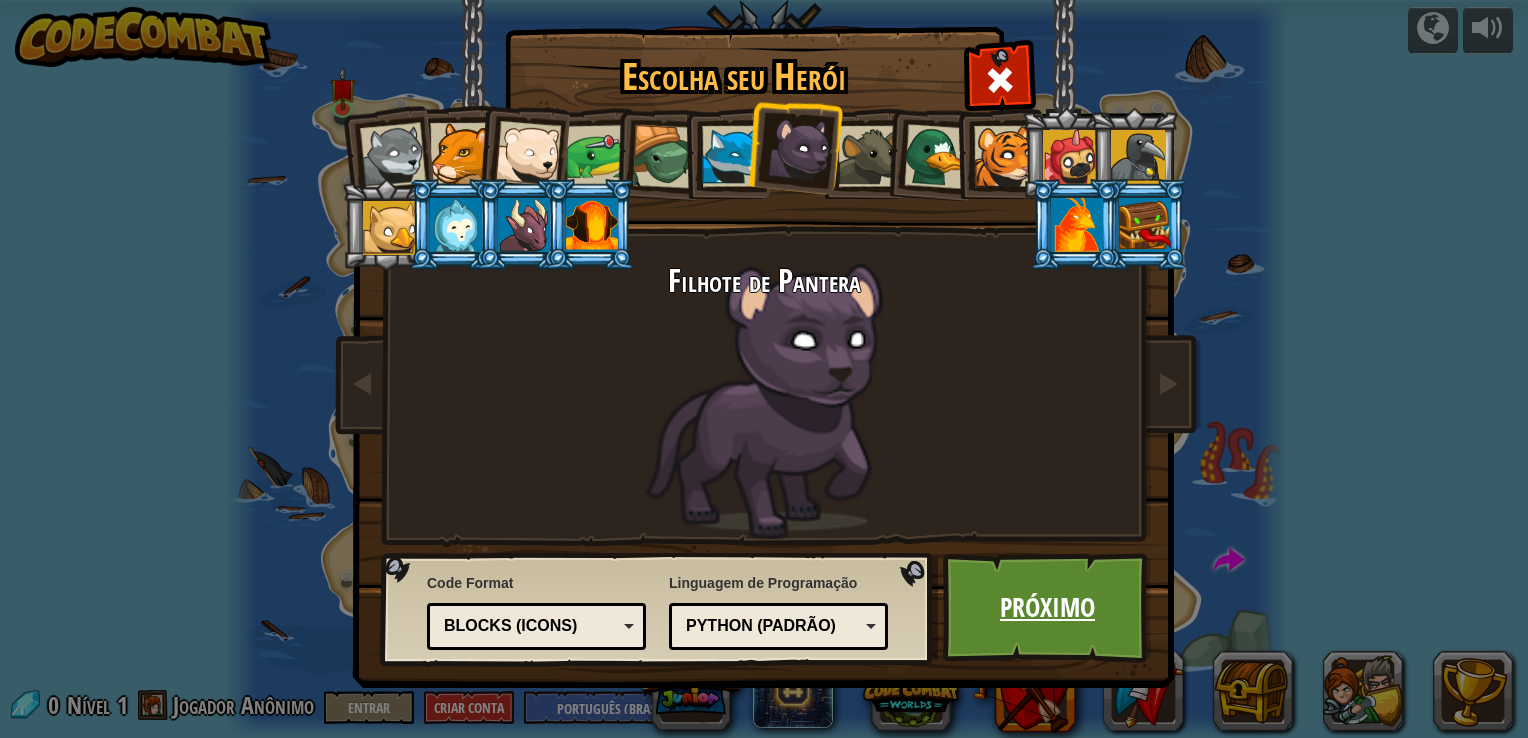 click on "Próximo" at bounding box center [1047, 608] 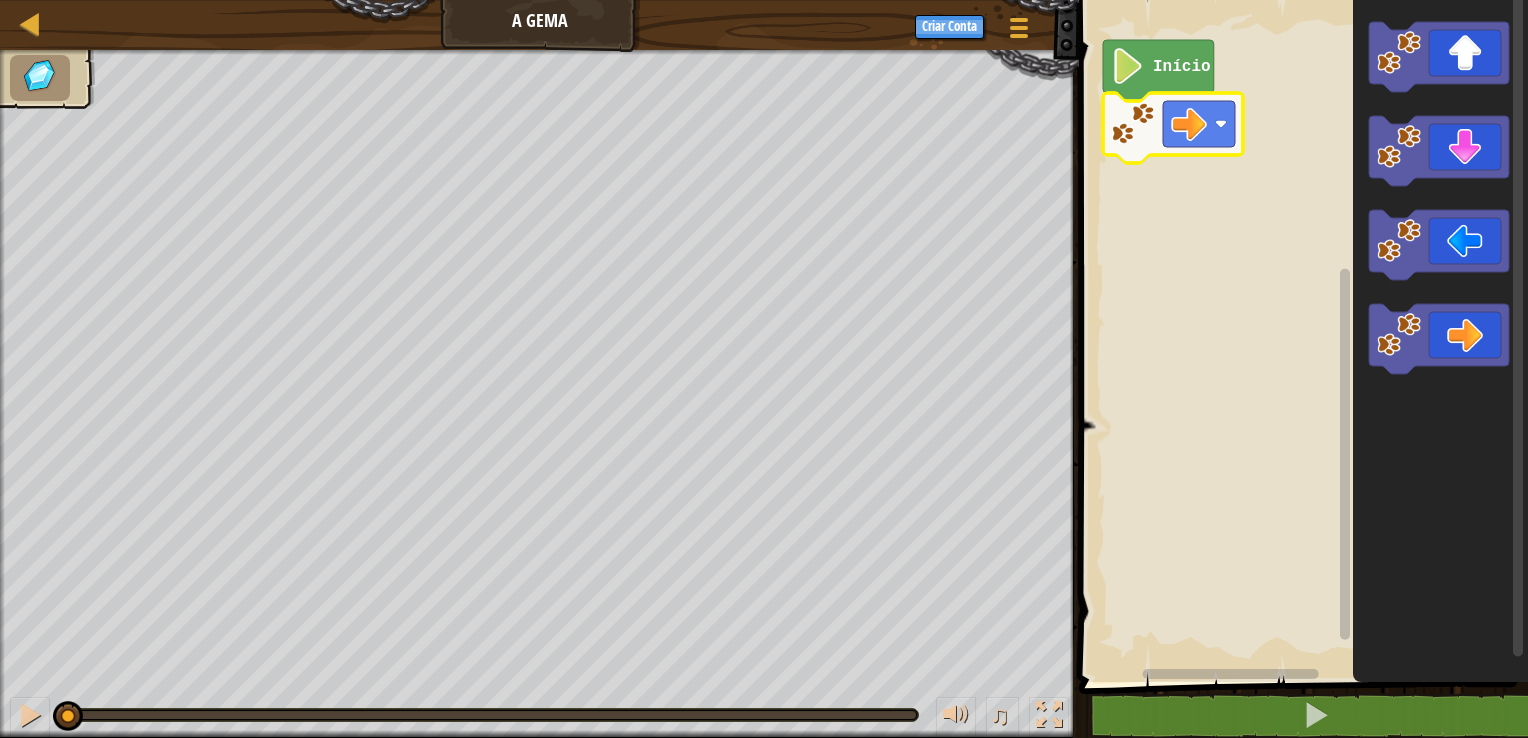 click on "Início" 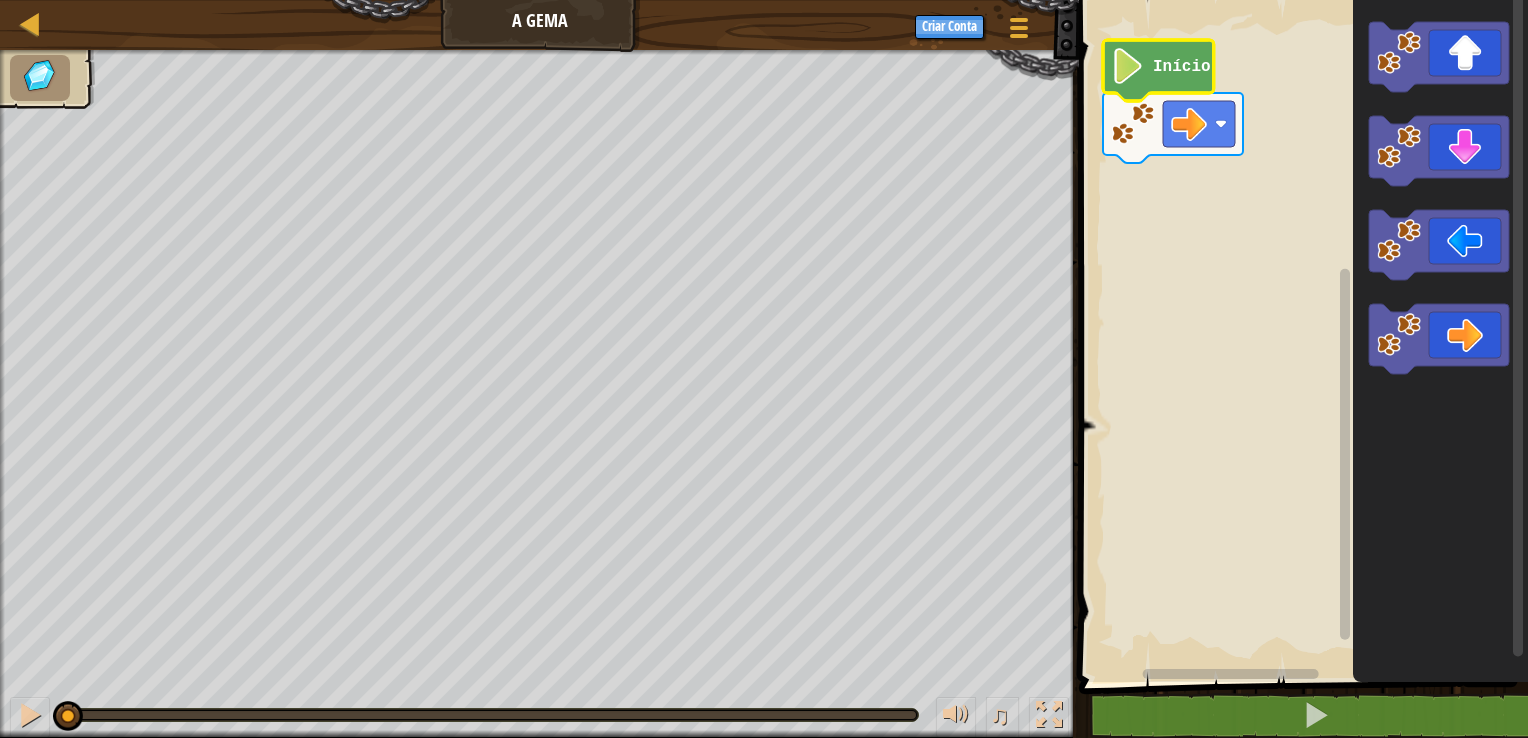 click 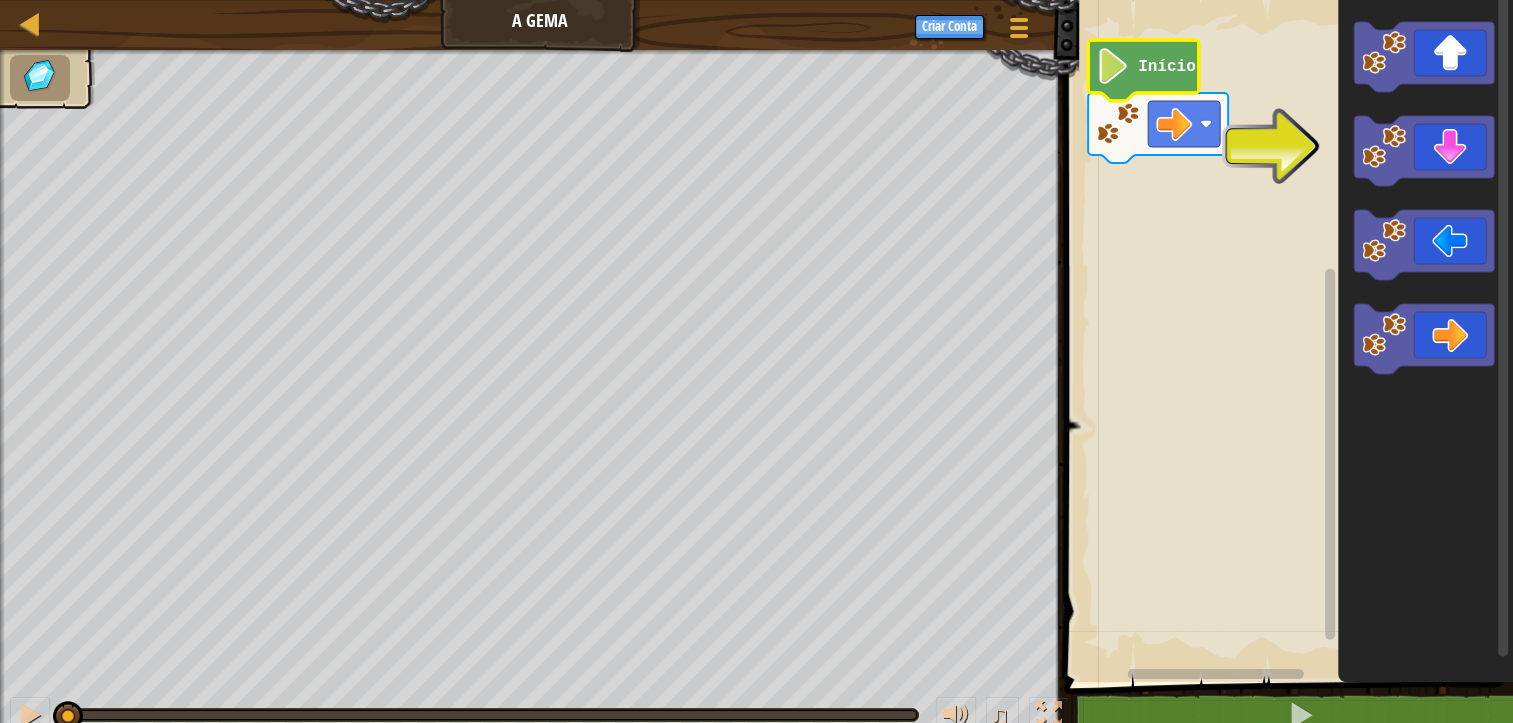 click 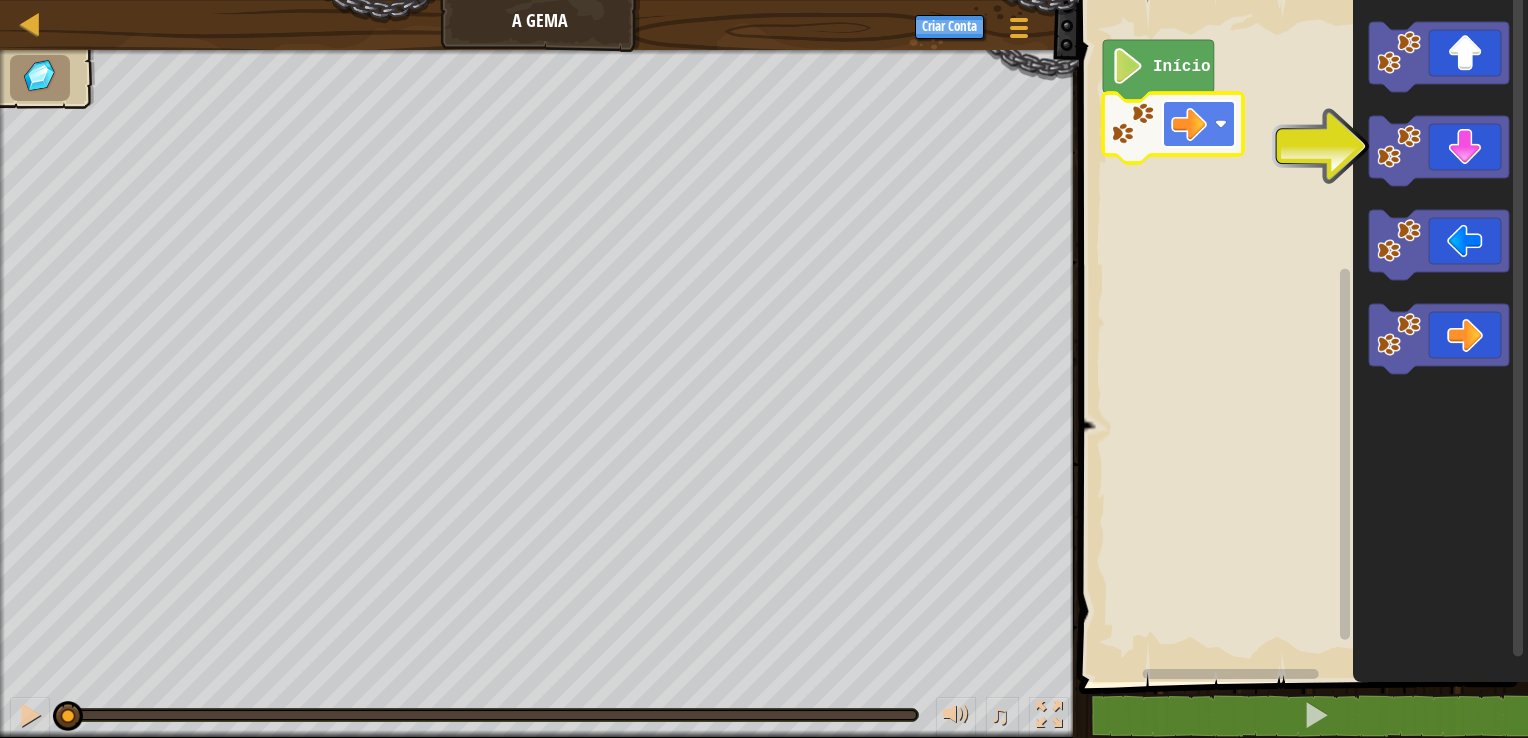 click 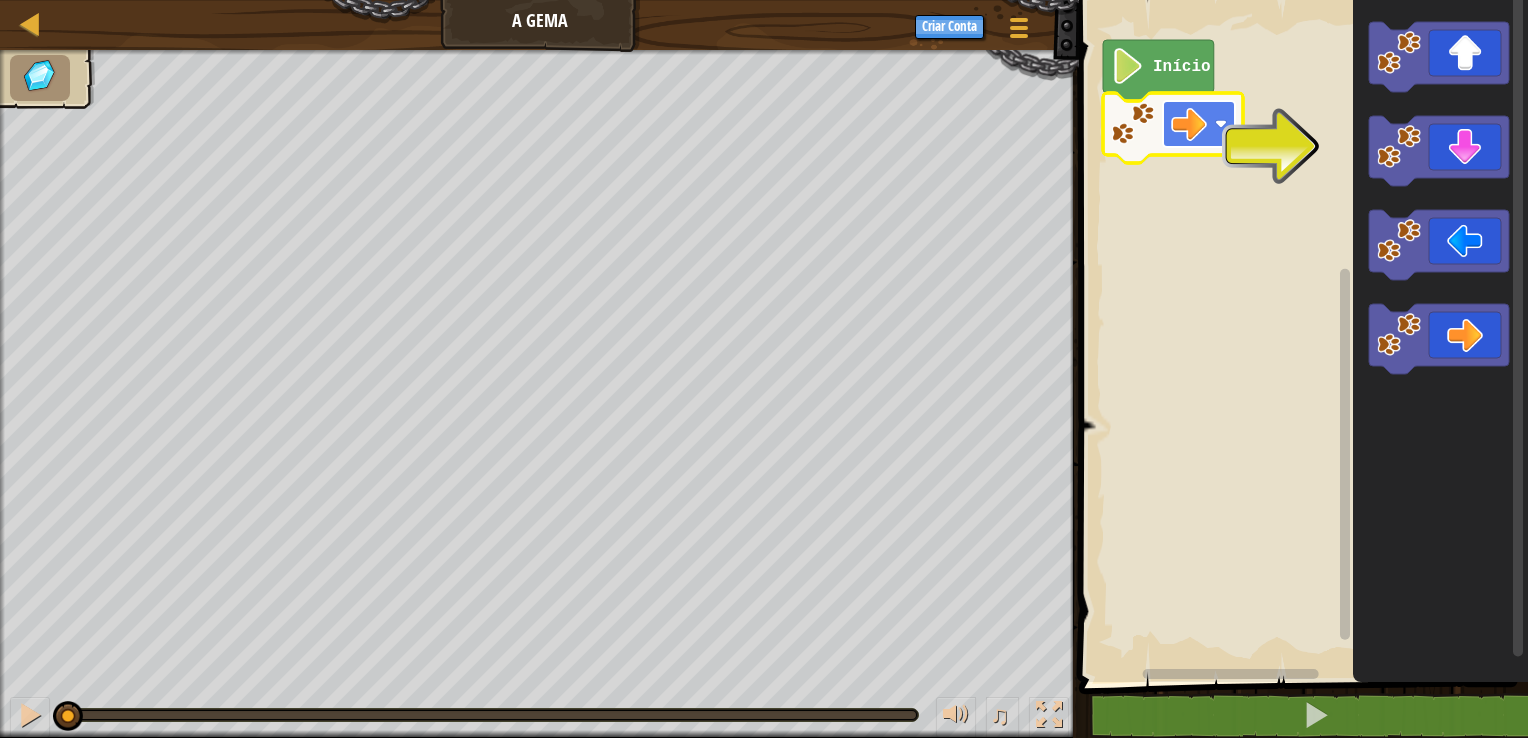 click 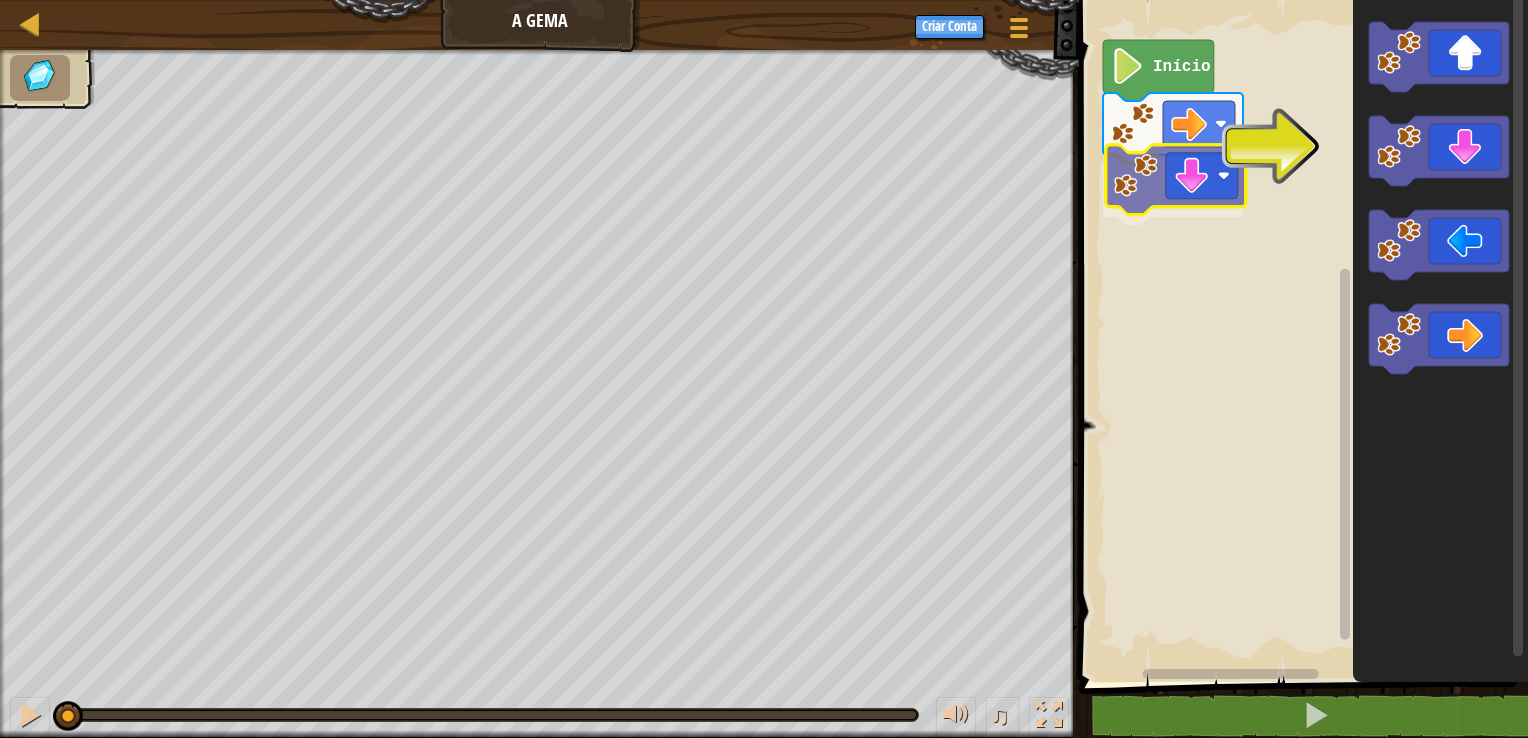 click on "Início" at bounding box center (1300, 336) 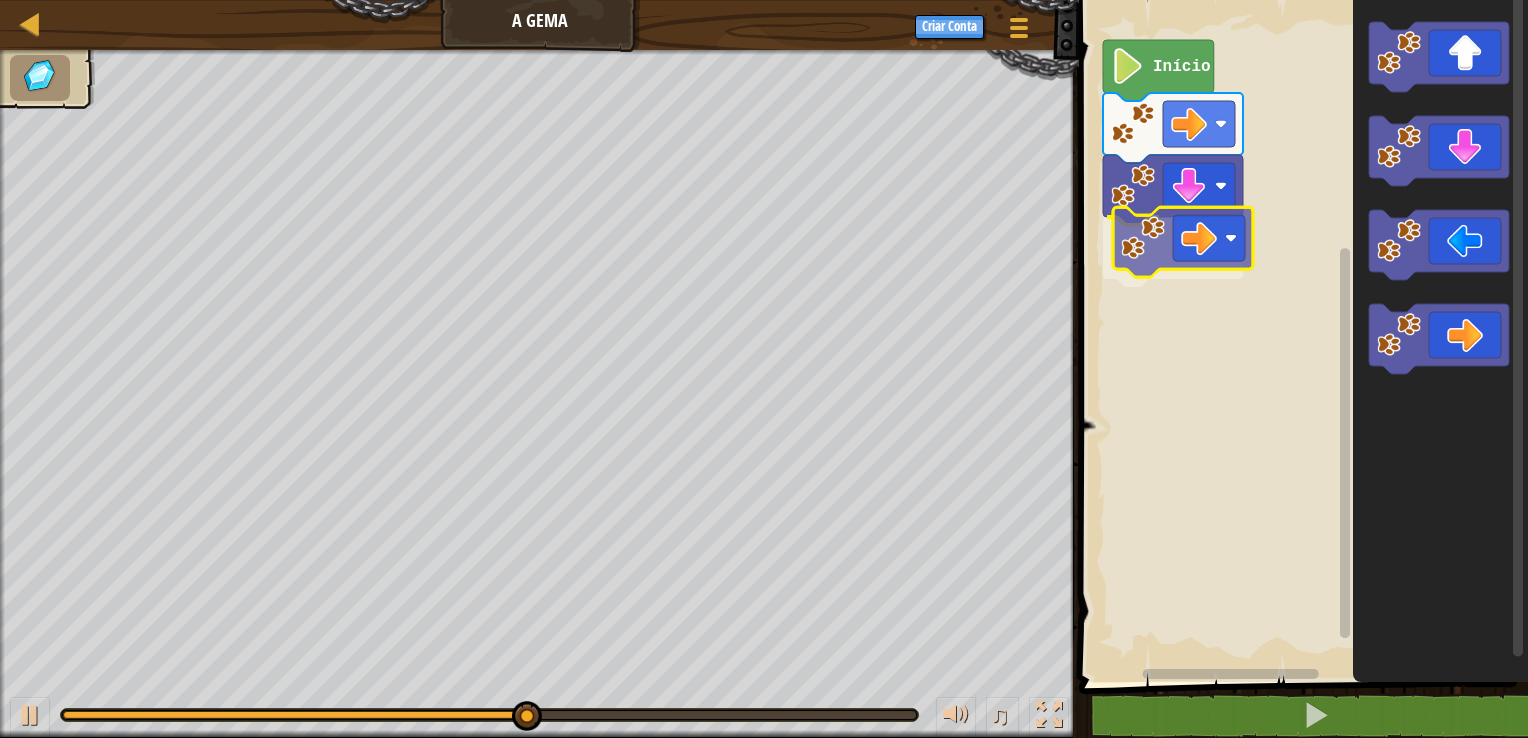 click on "Início" at bounding box center [1300, 336] 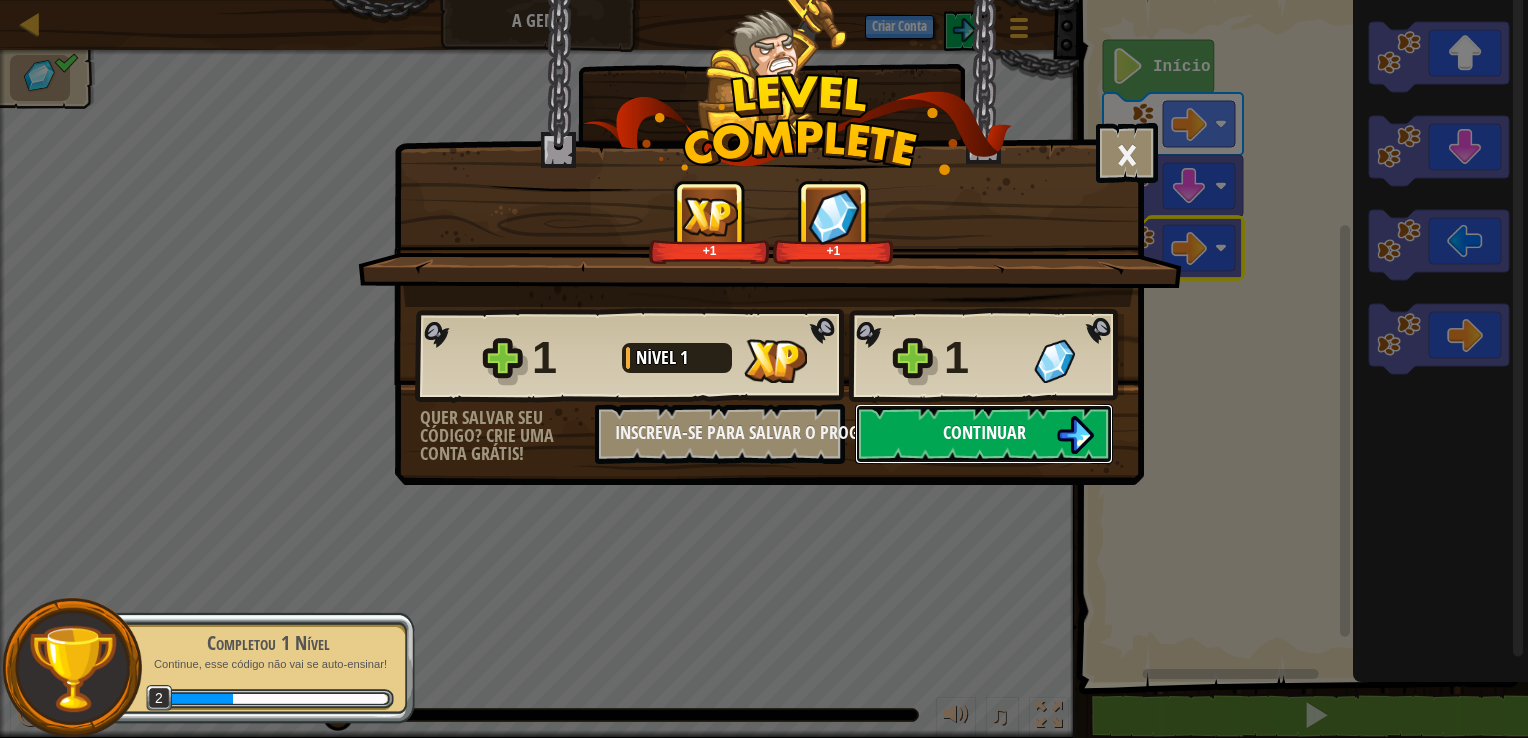 click on "Continuar" at bounding box center [984, 432] 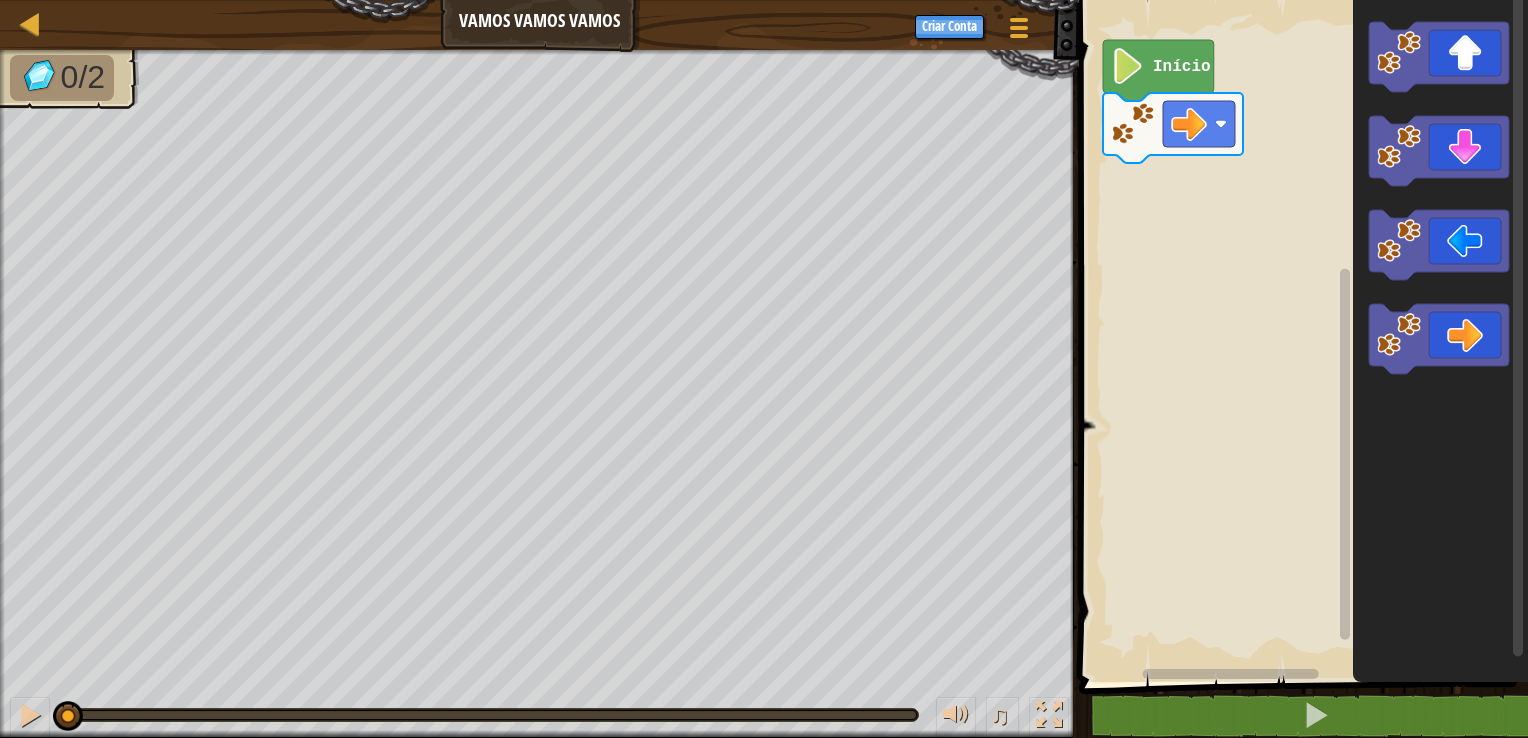 click on "Início" at bounding box center (1300, 336) 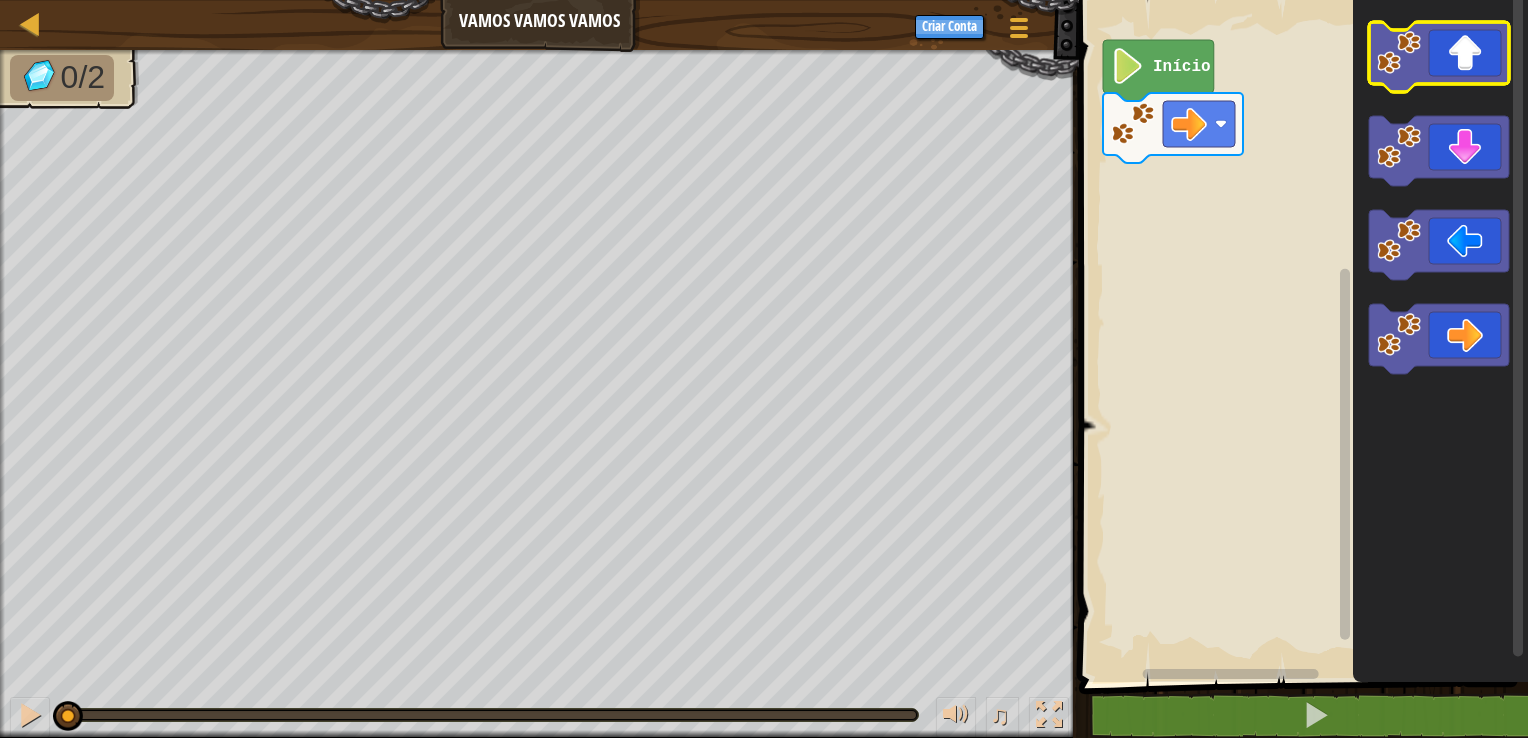 click 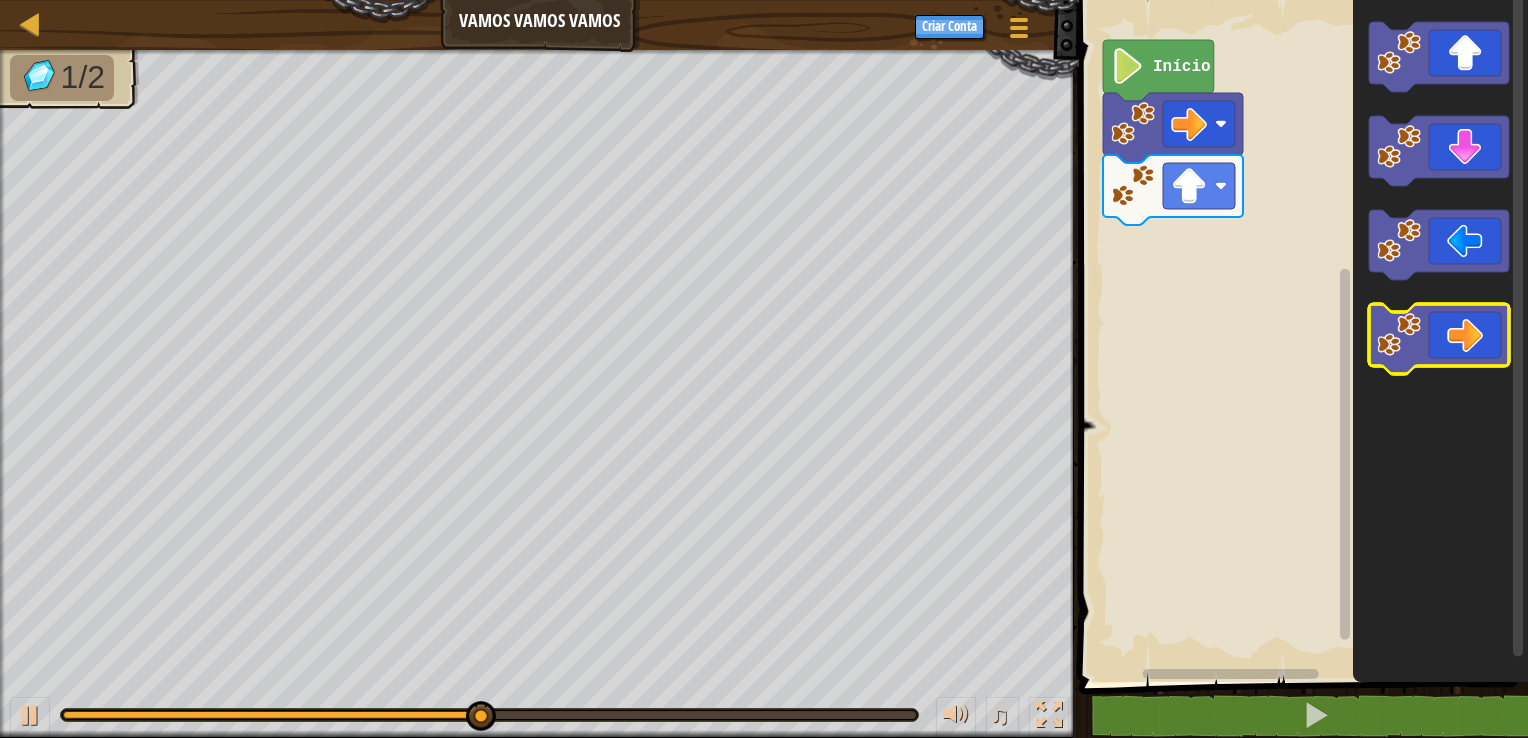 click 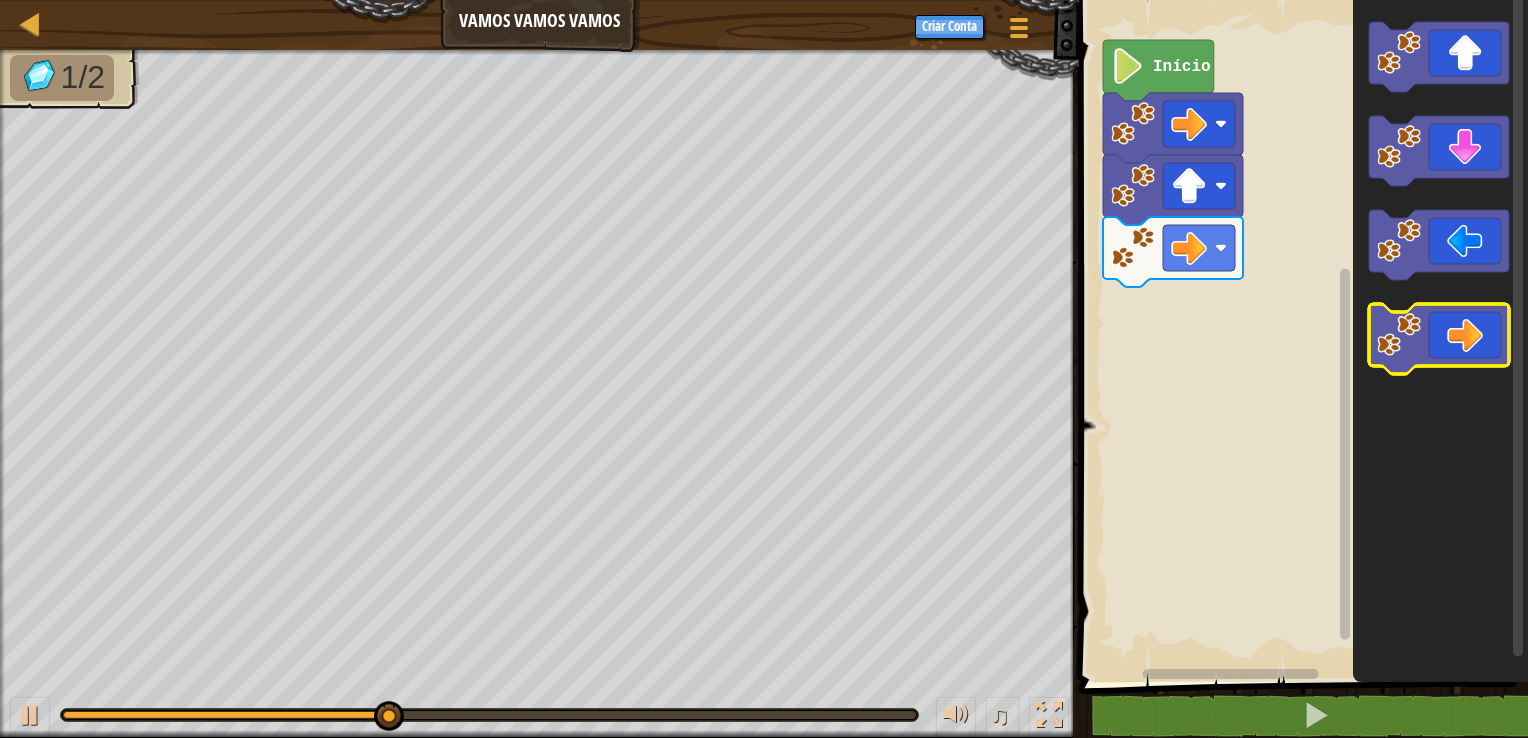 click 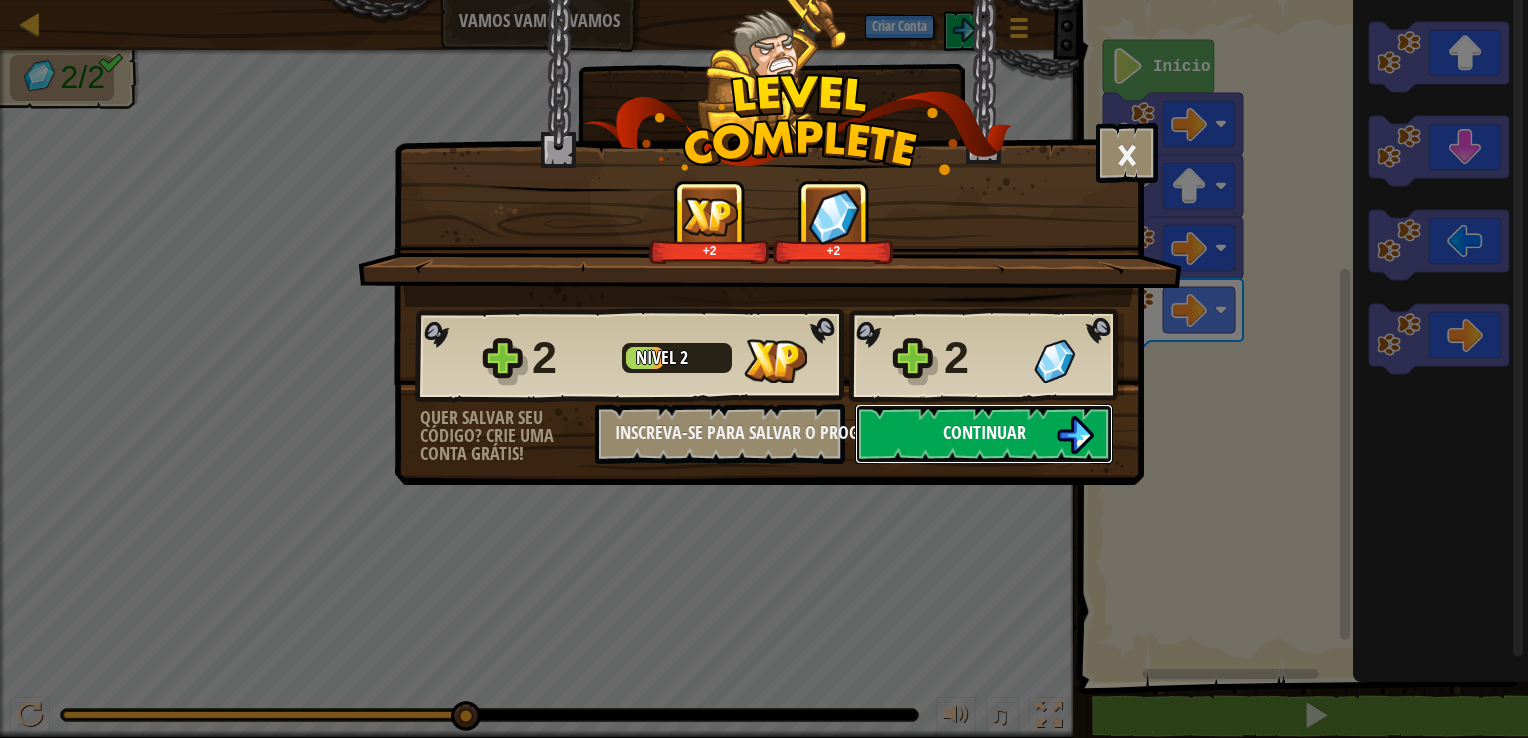 click at bounding box center (1075, 435) 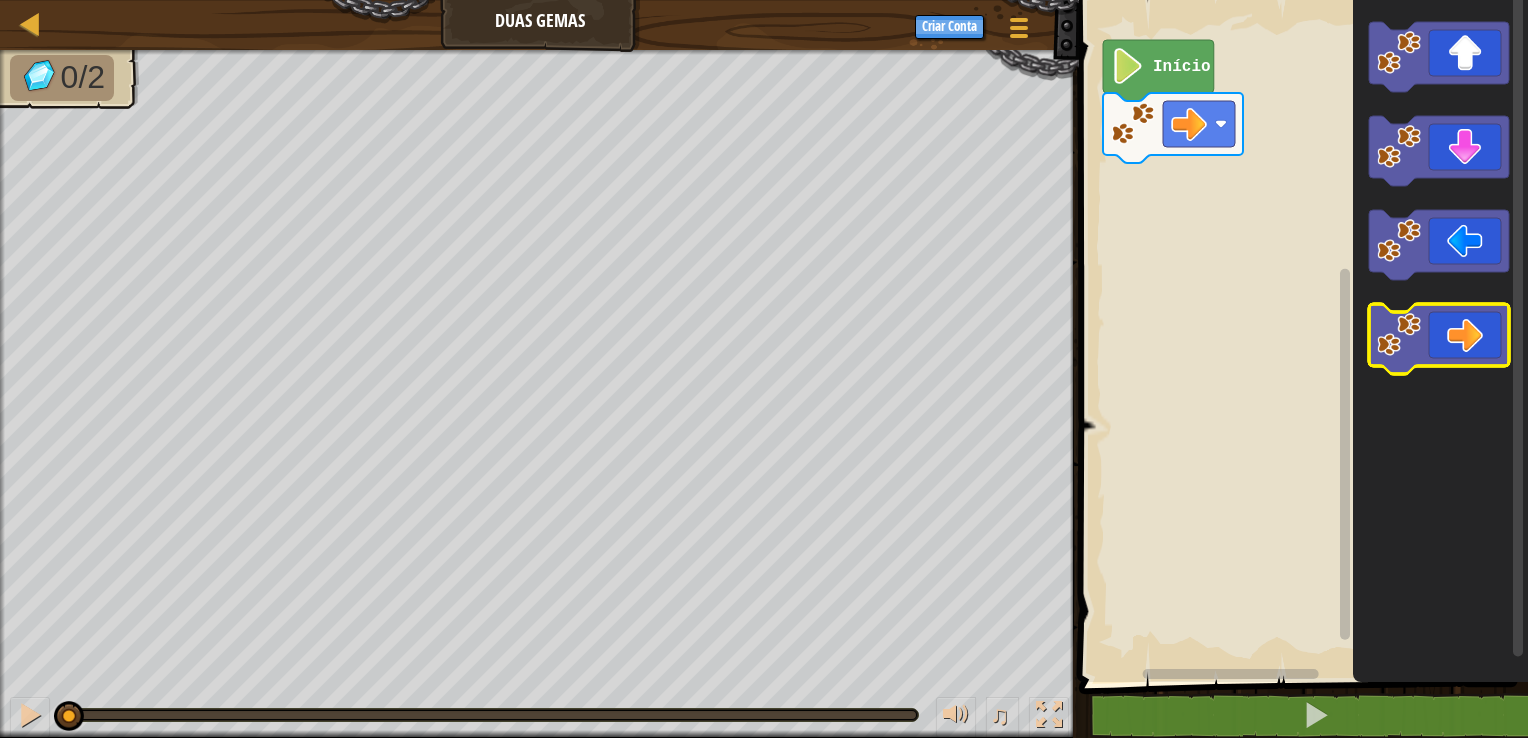 click 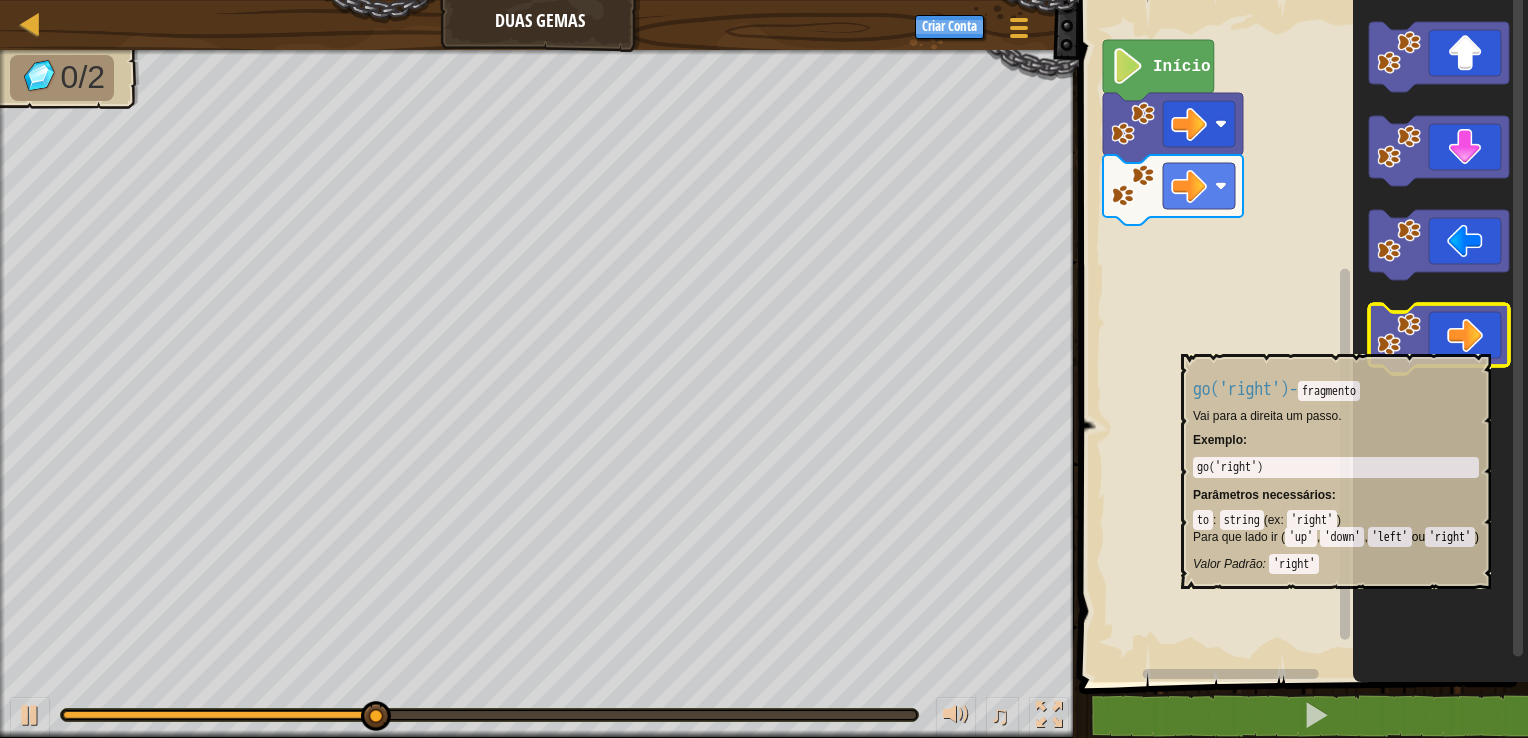 click 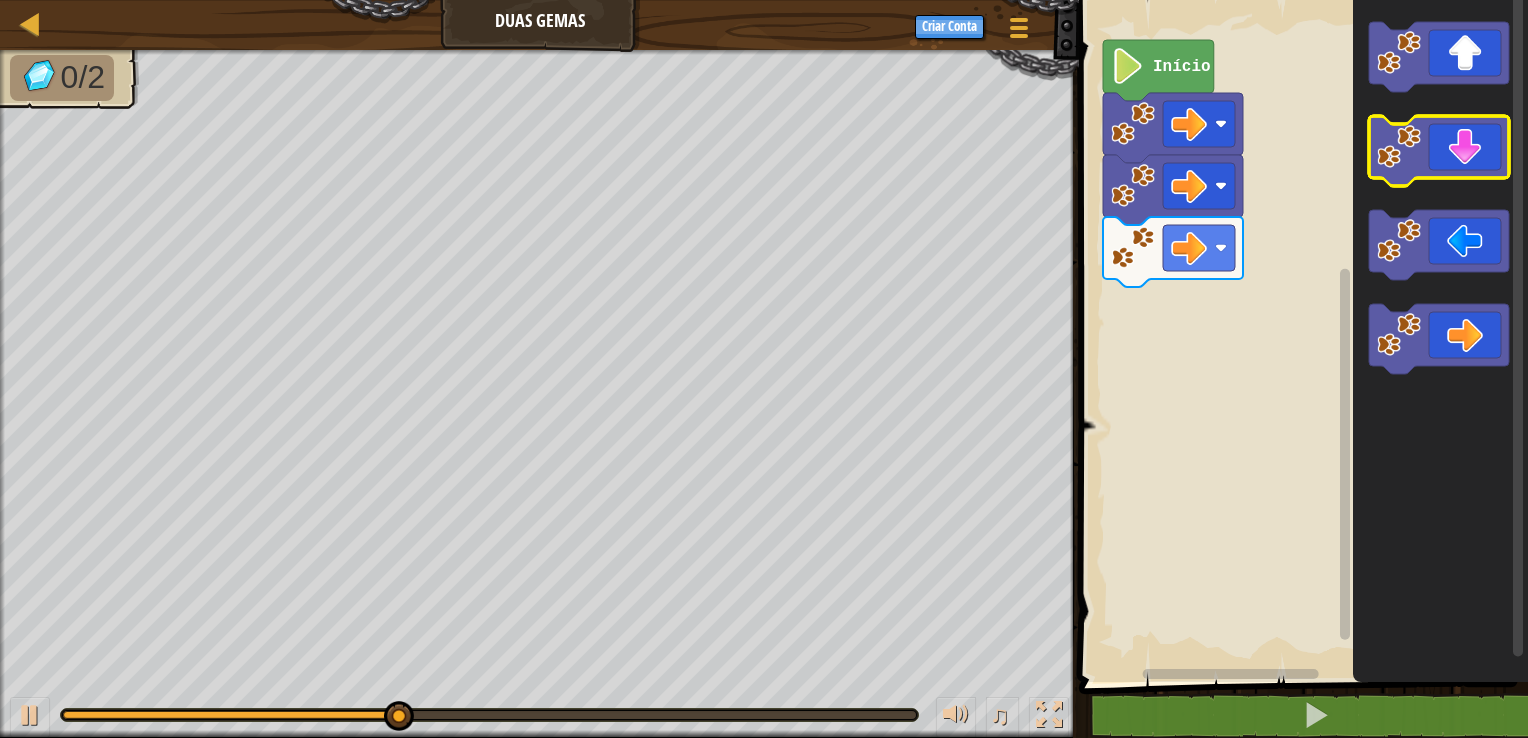 click 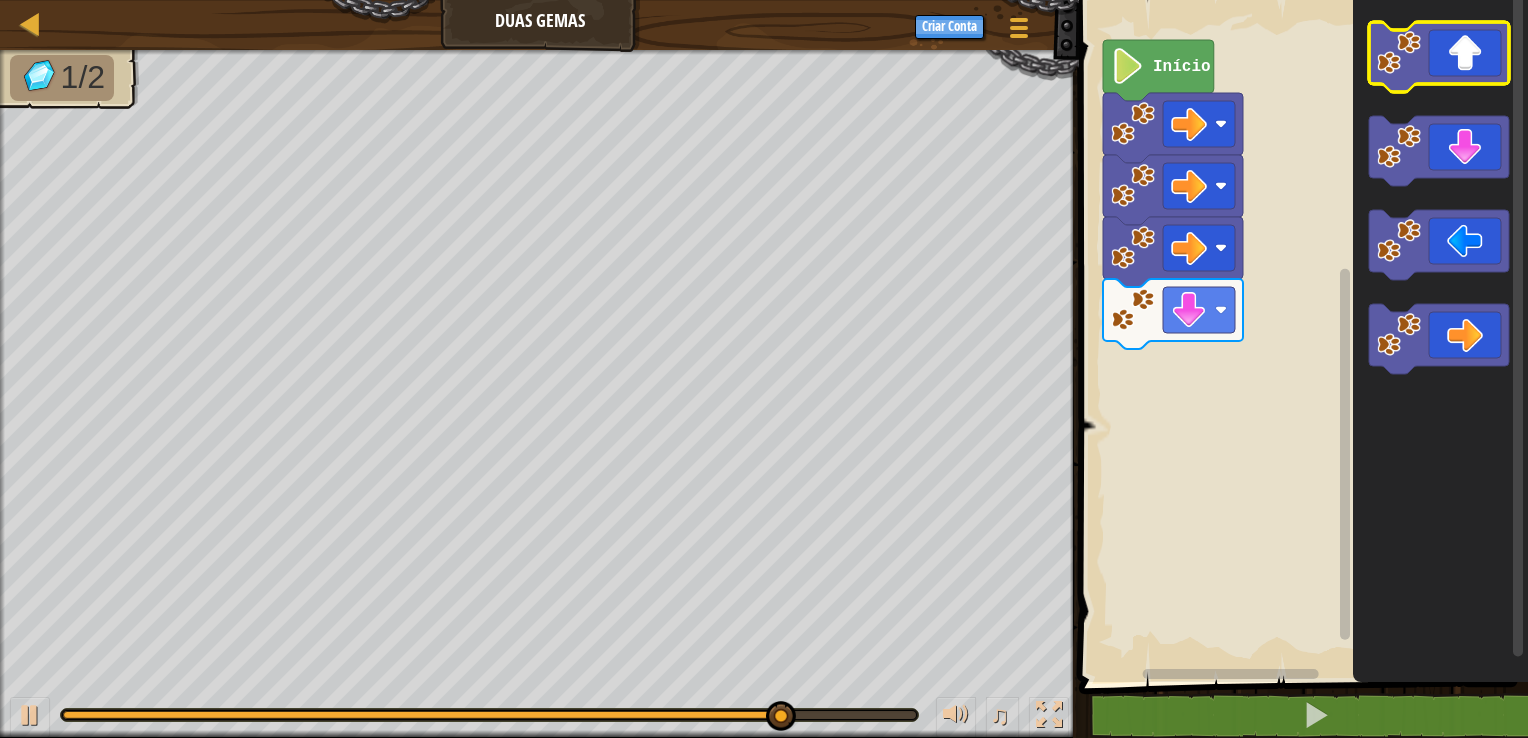 click 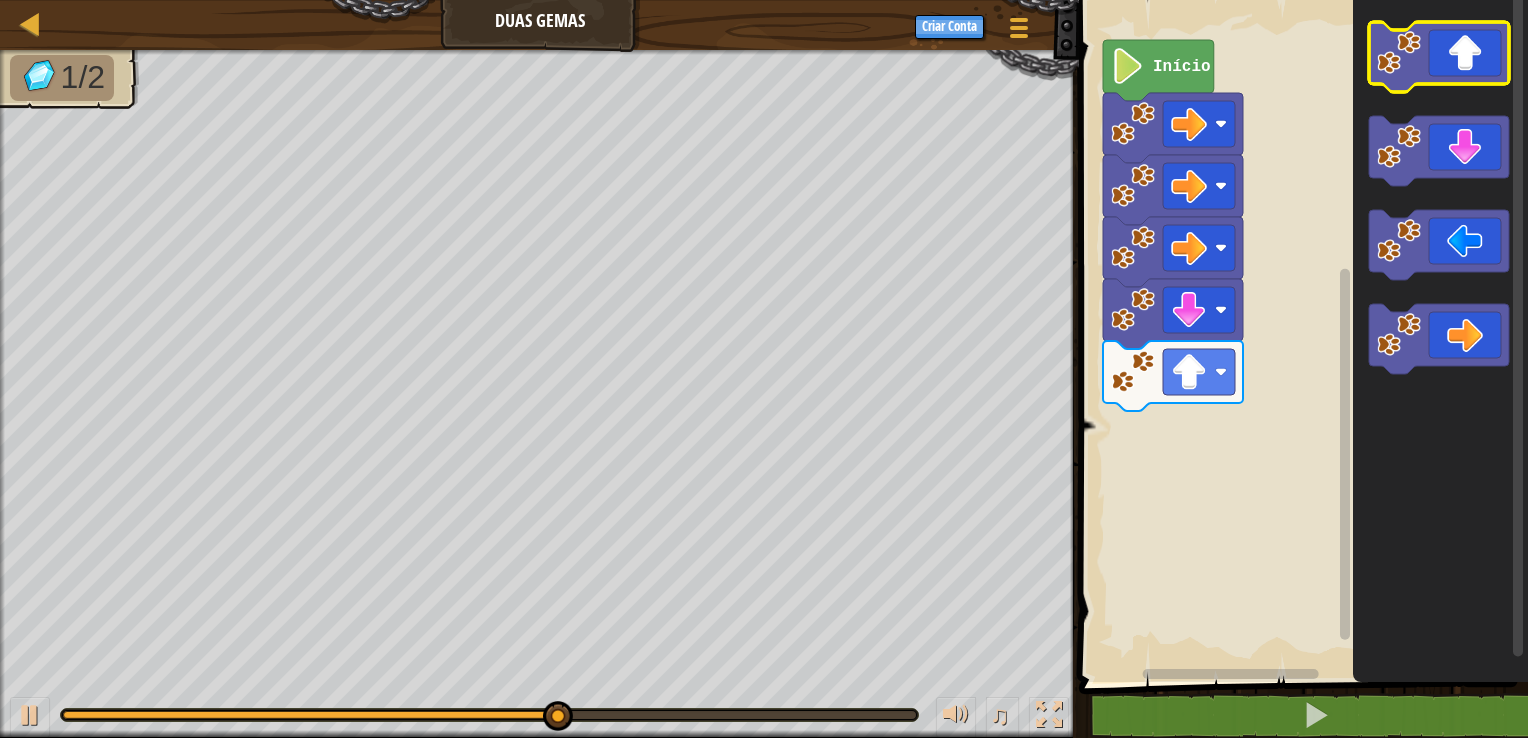 click 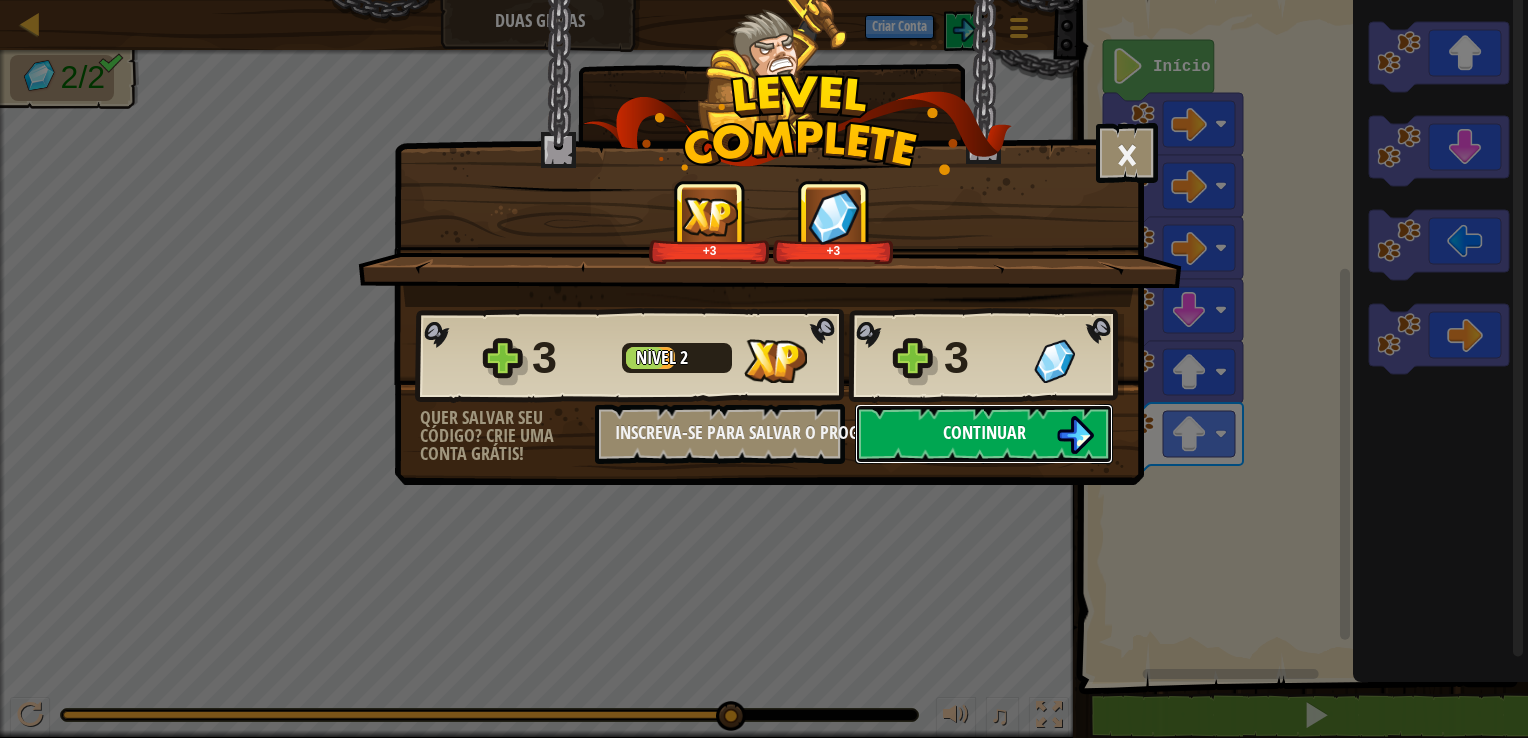 click on "Continuar" at bounding box center [984, 432] 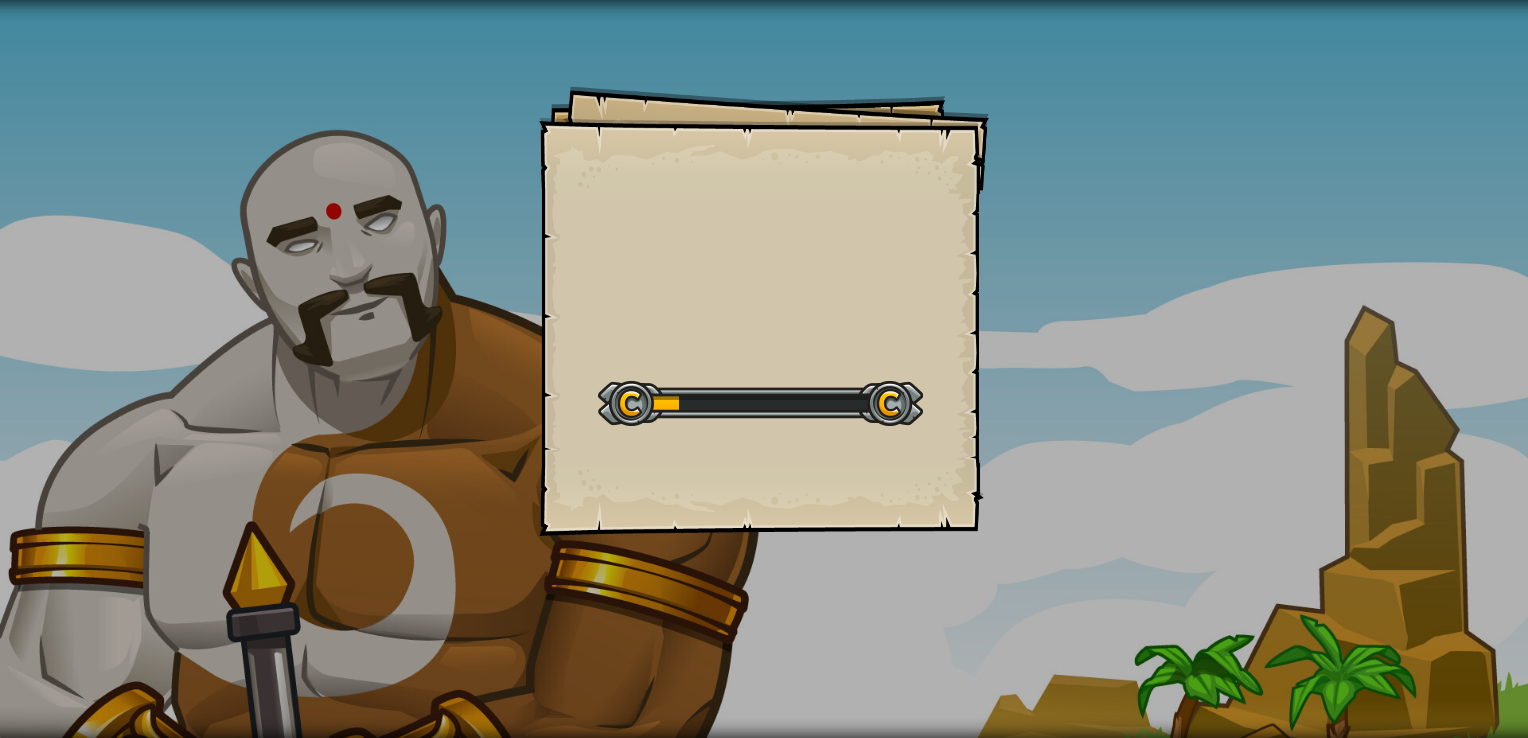 click at bounding box center (760, 403) 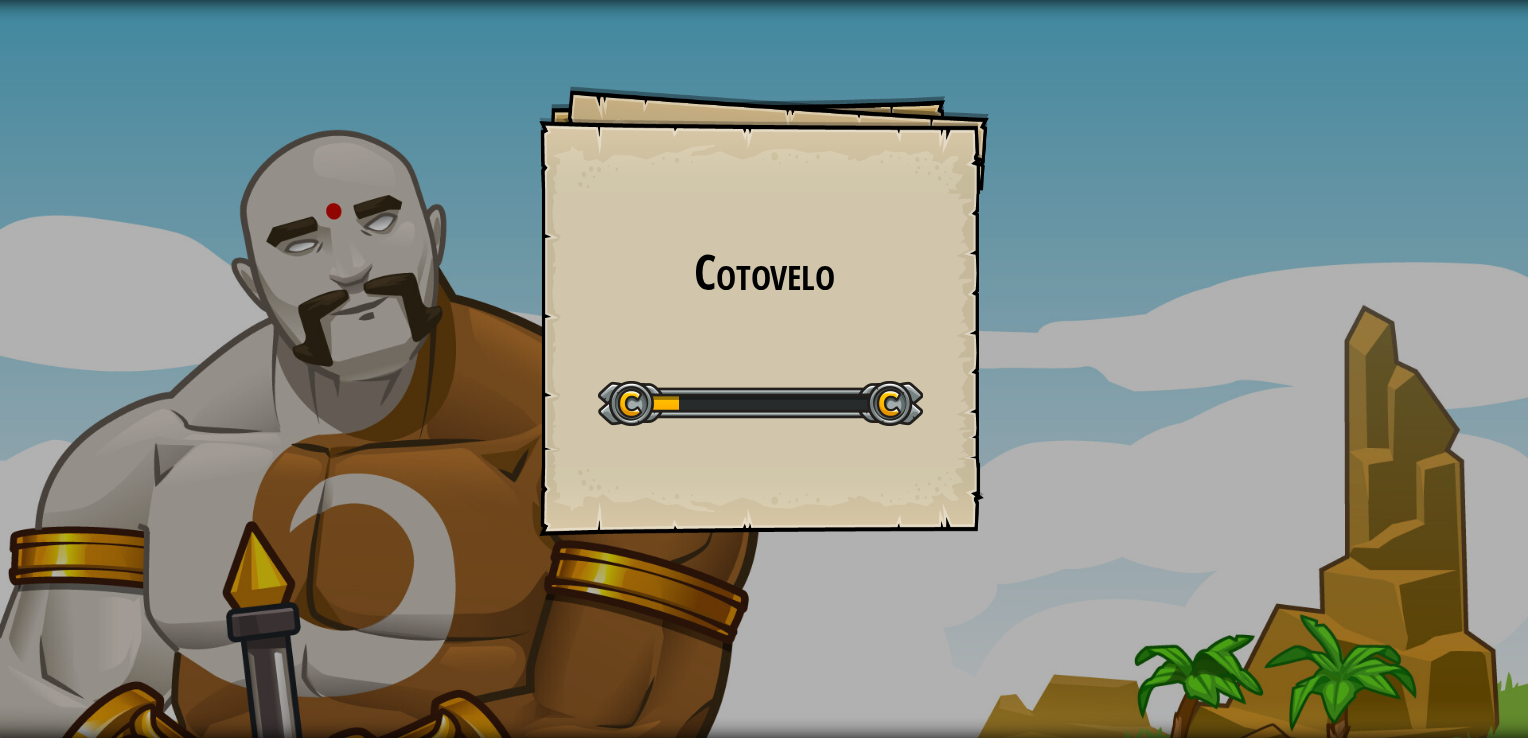 click at bounding box center [760, 403] 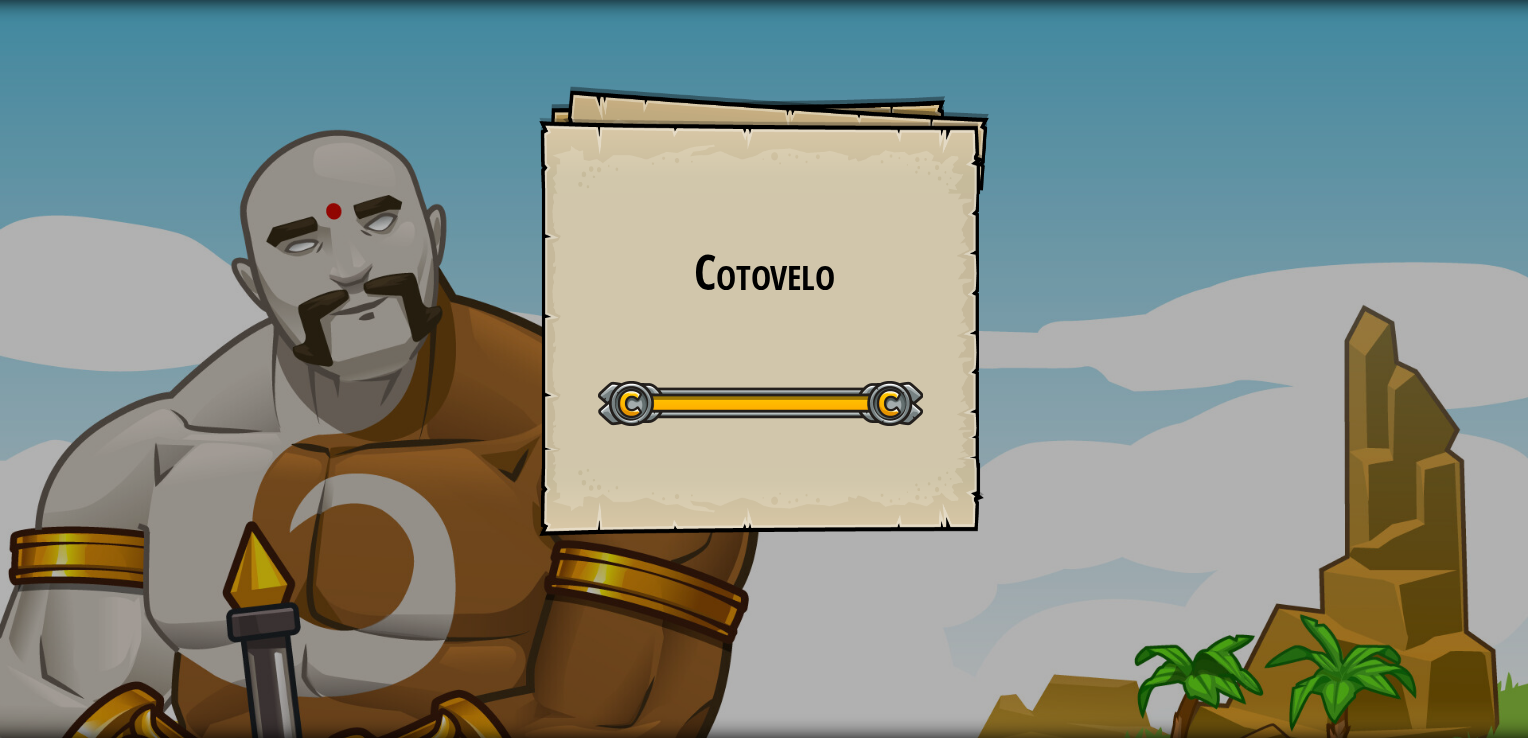 click on "Primeiro, resolva o problema. Depois, escreva o código. - [NAME] [LAST]" at bounding box center (764, 369) 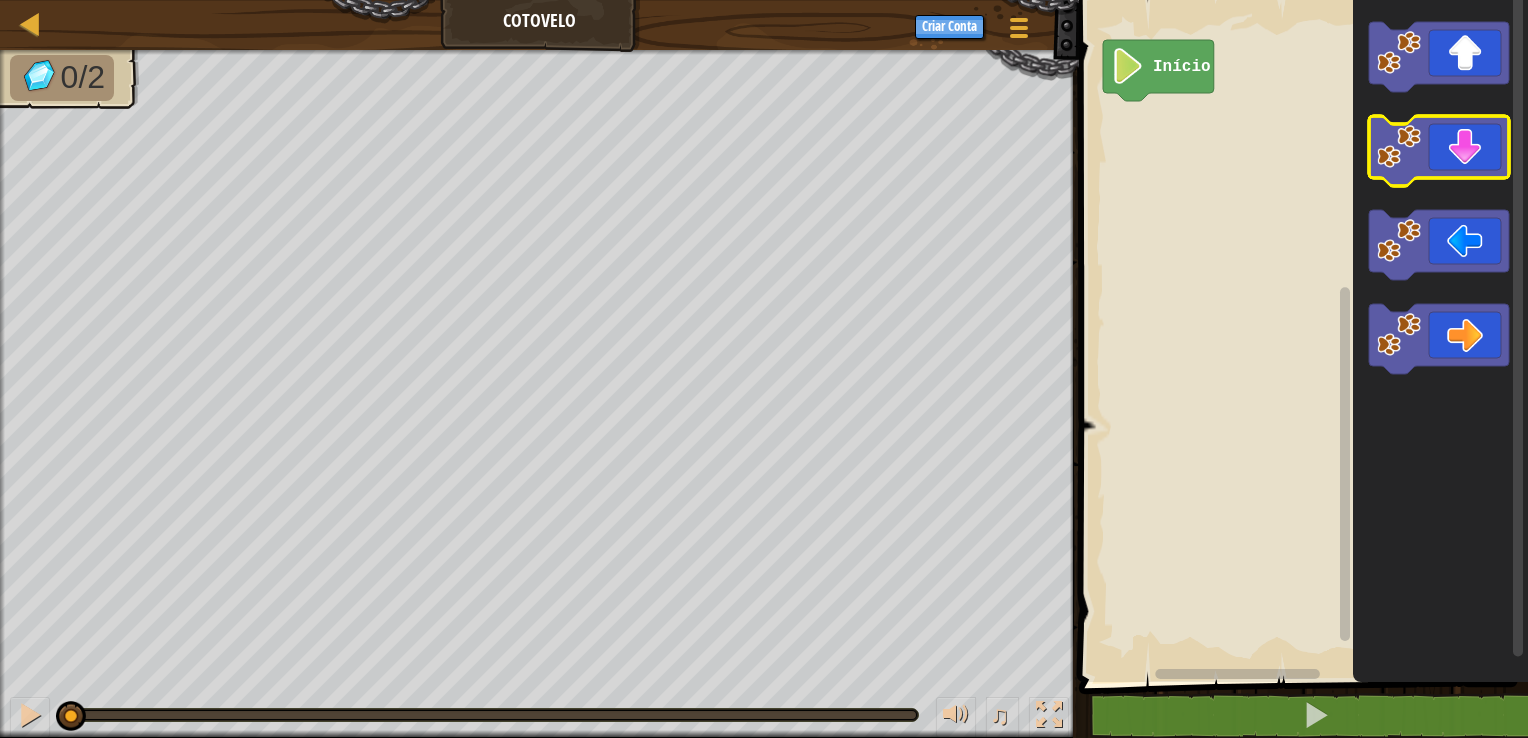 click 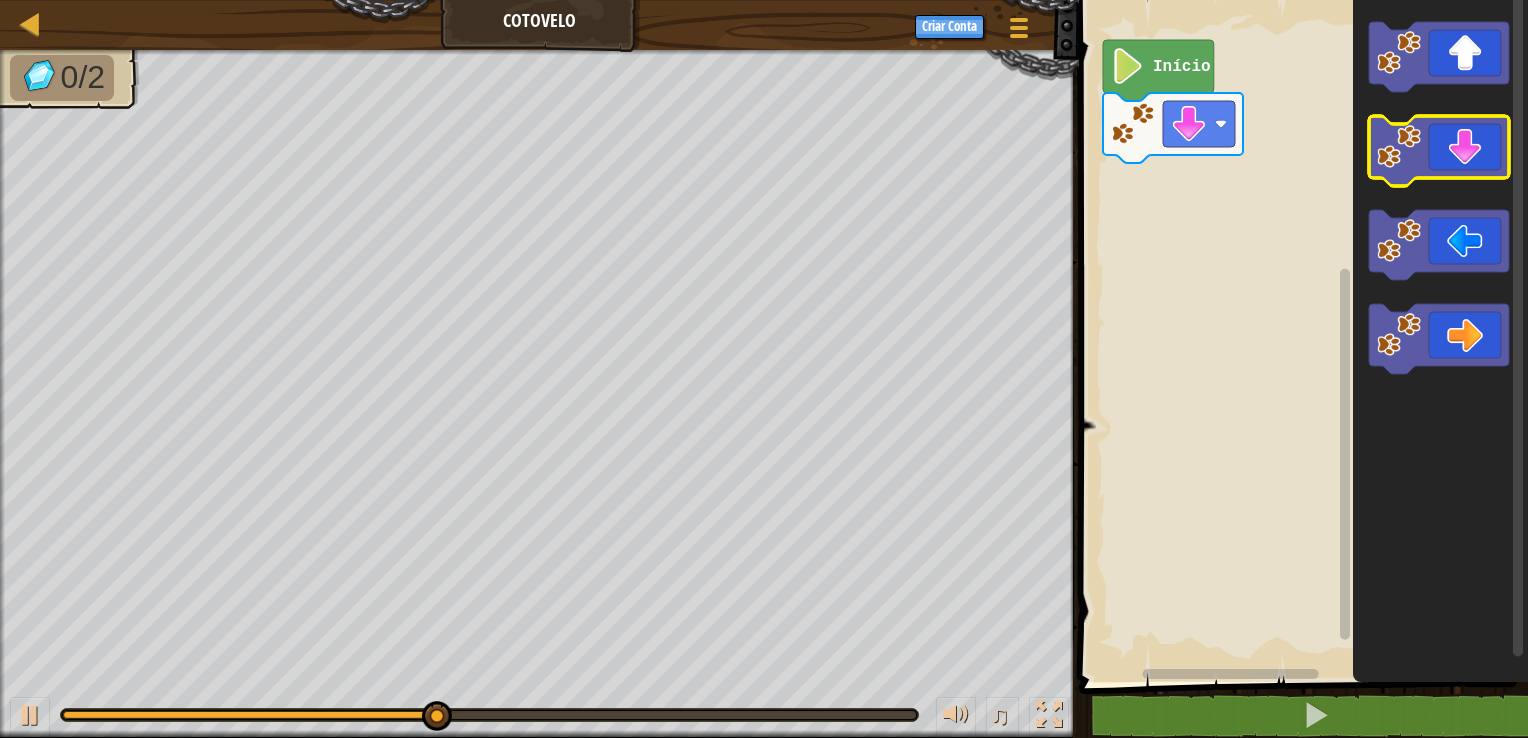 click 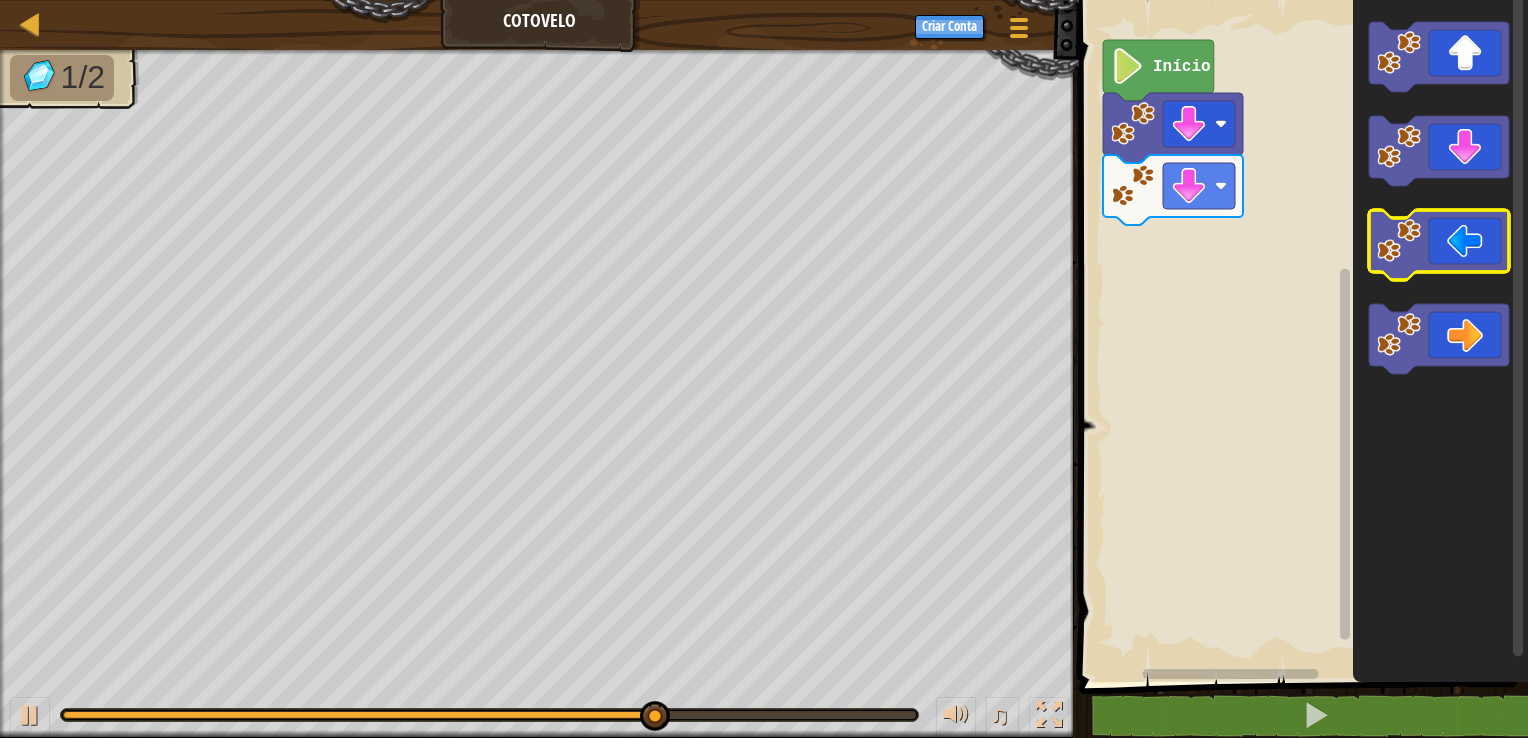 click 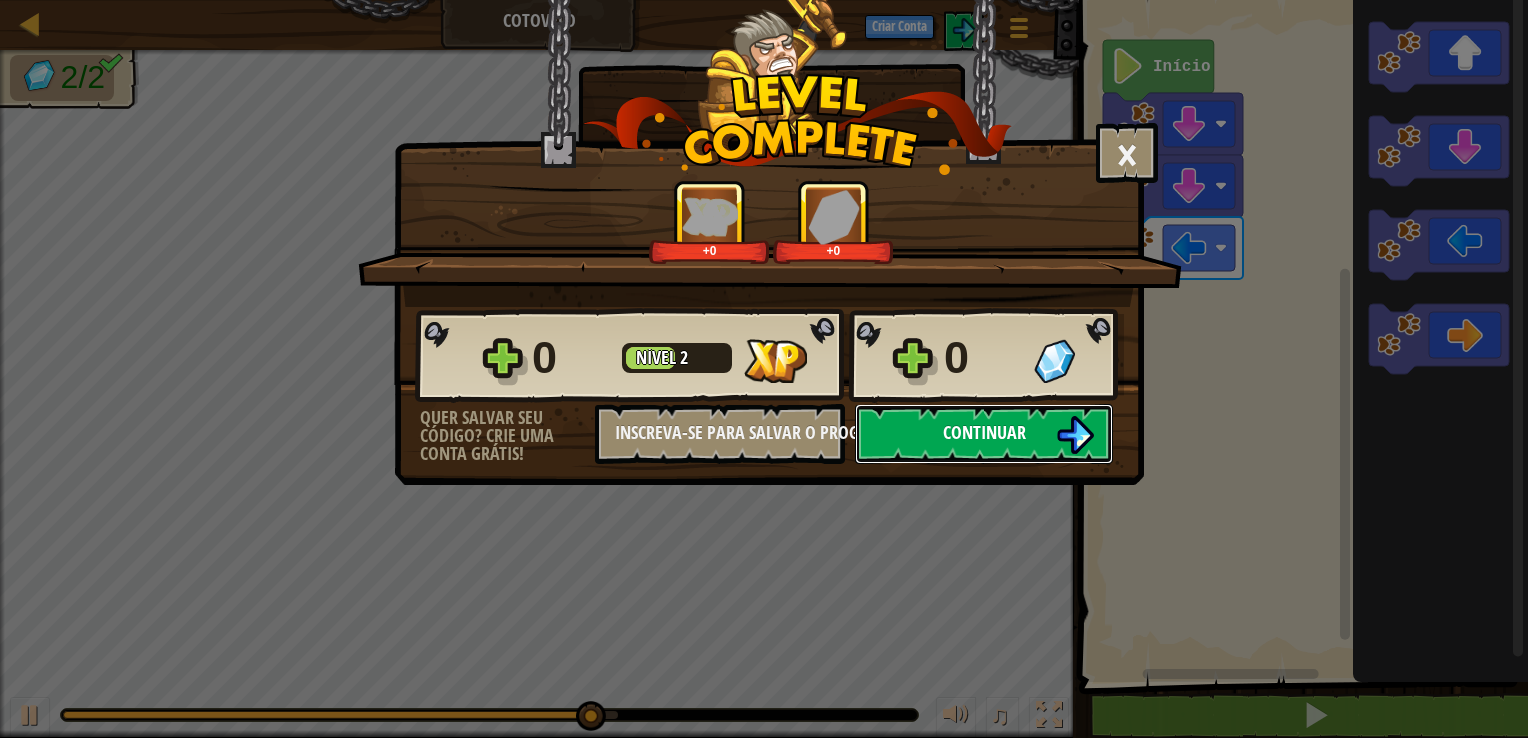 click on "Continuar" at bounding box center (984, 432) 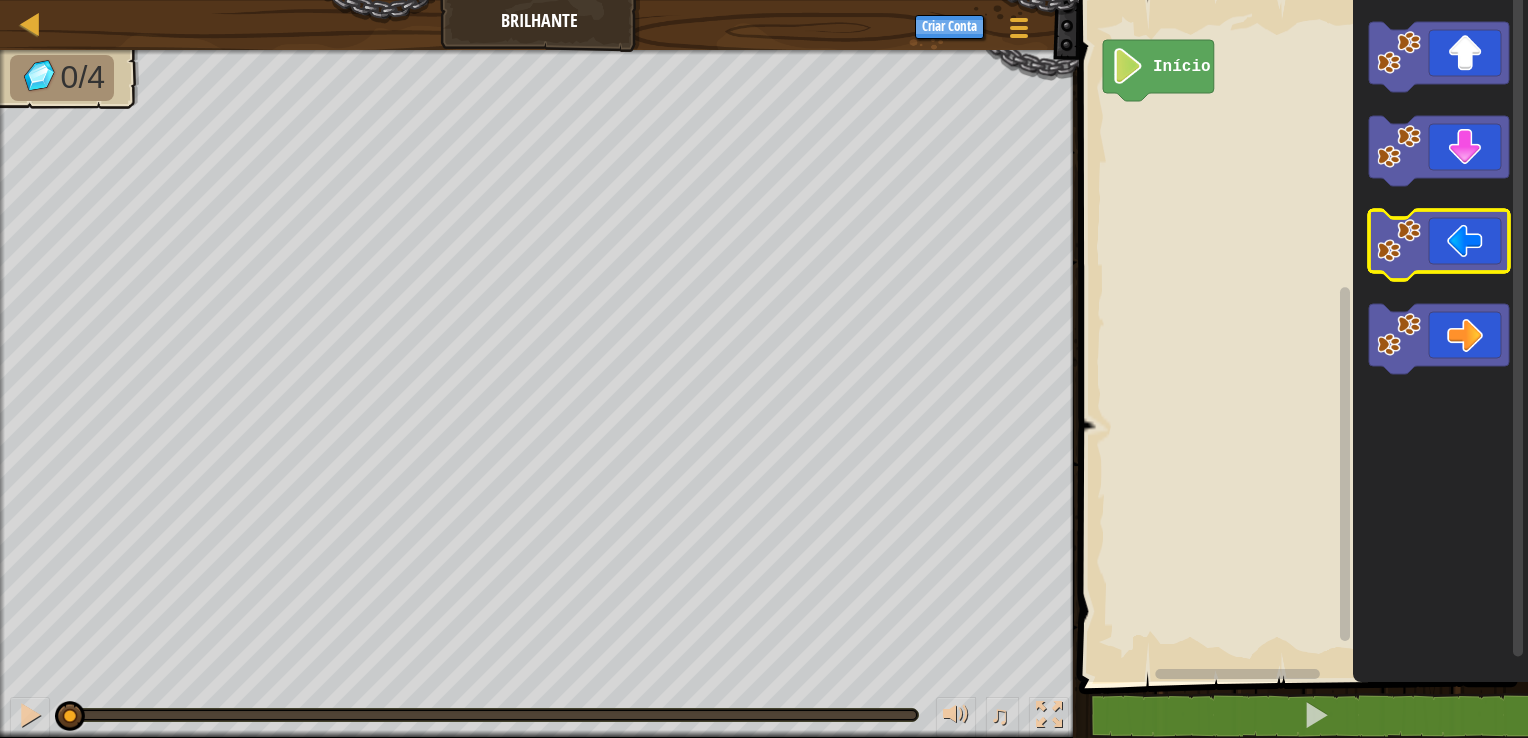 click 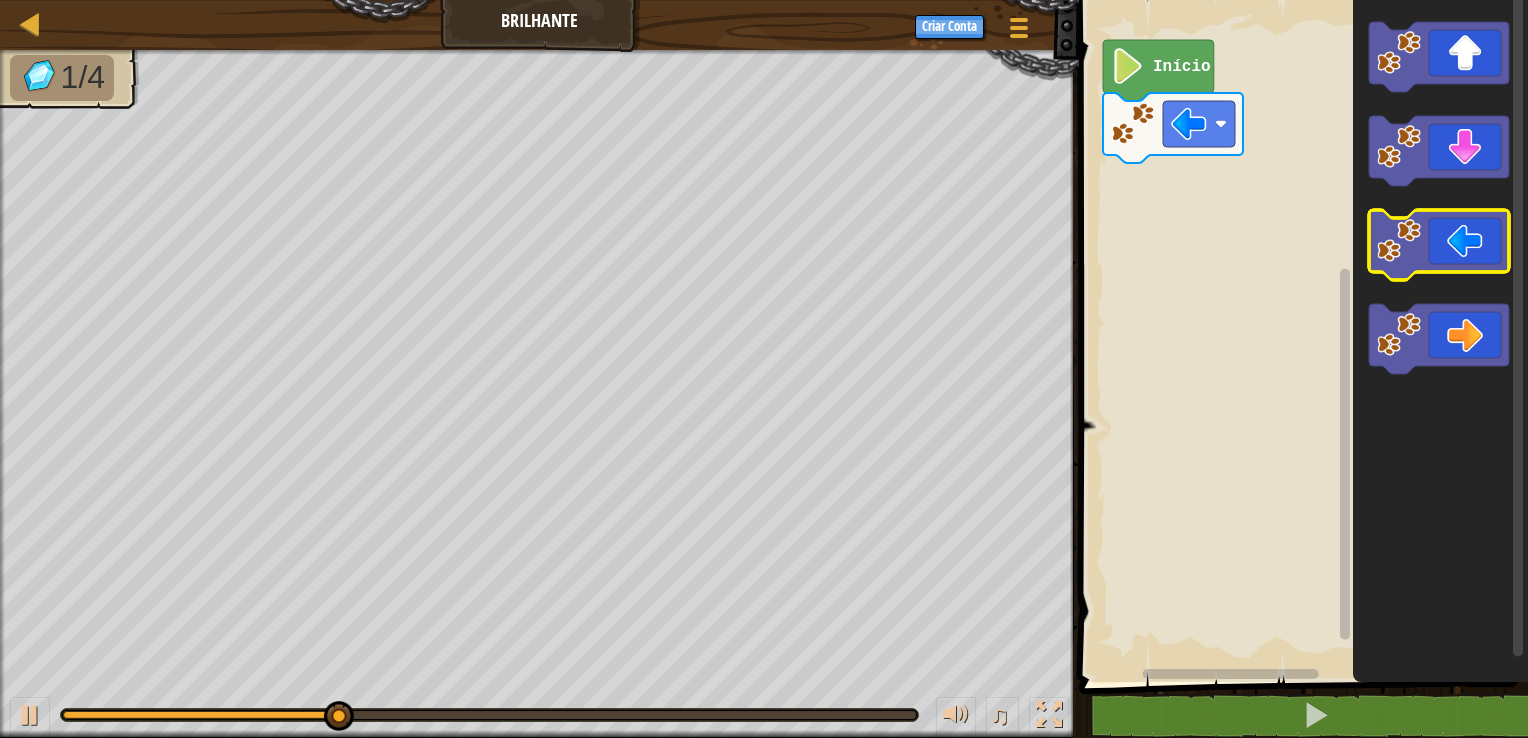 click 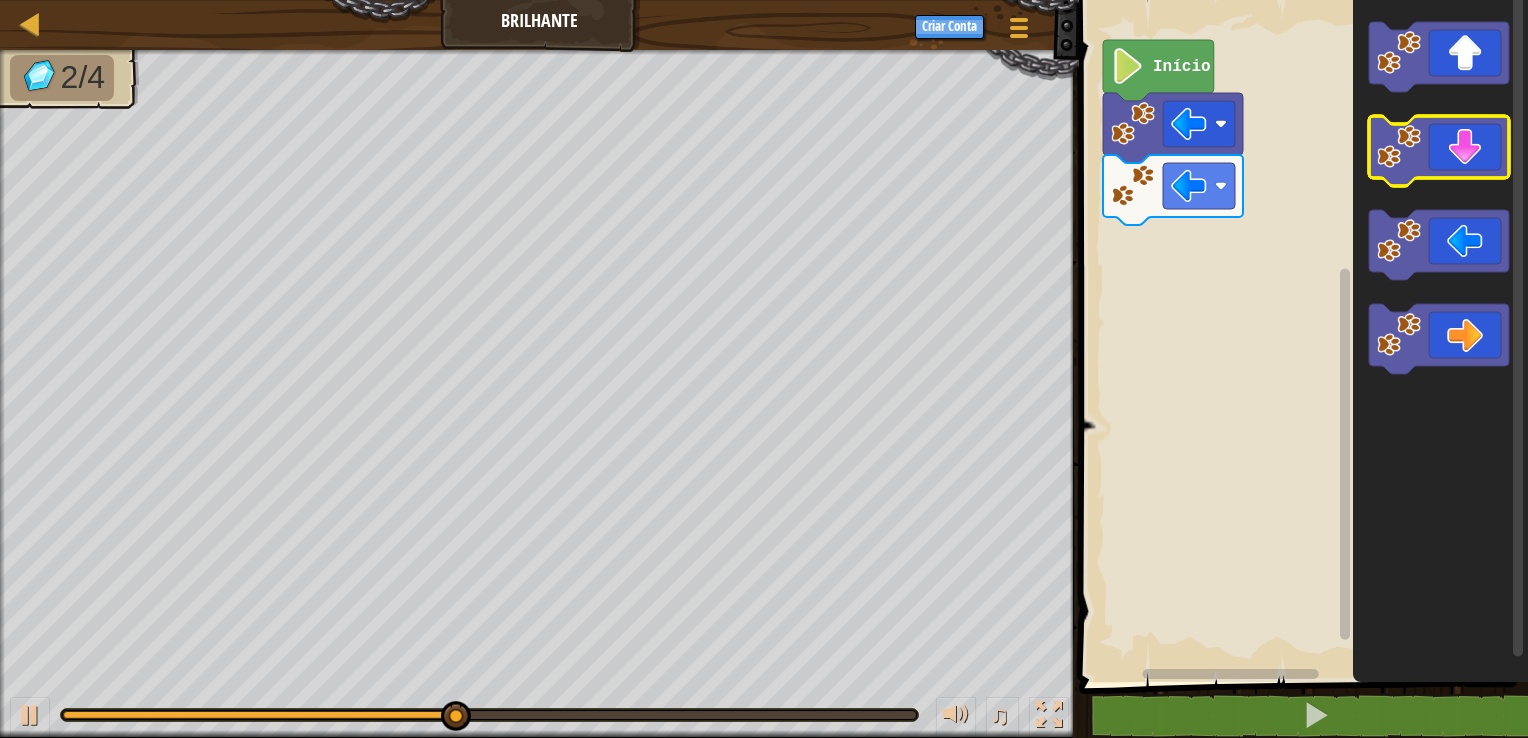 click 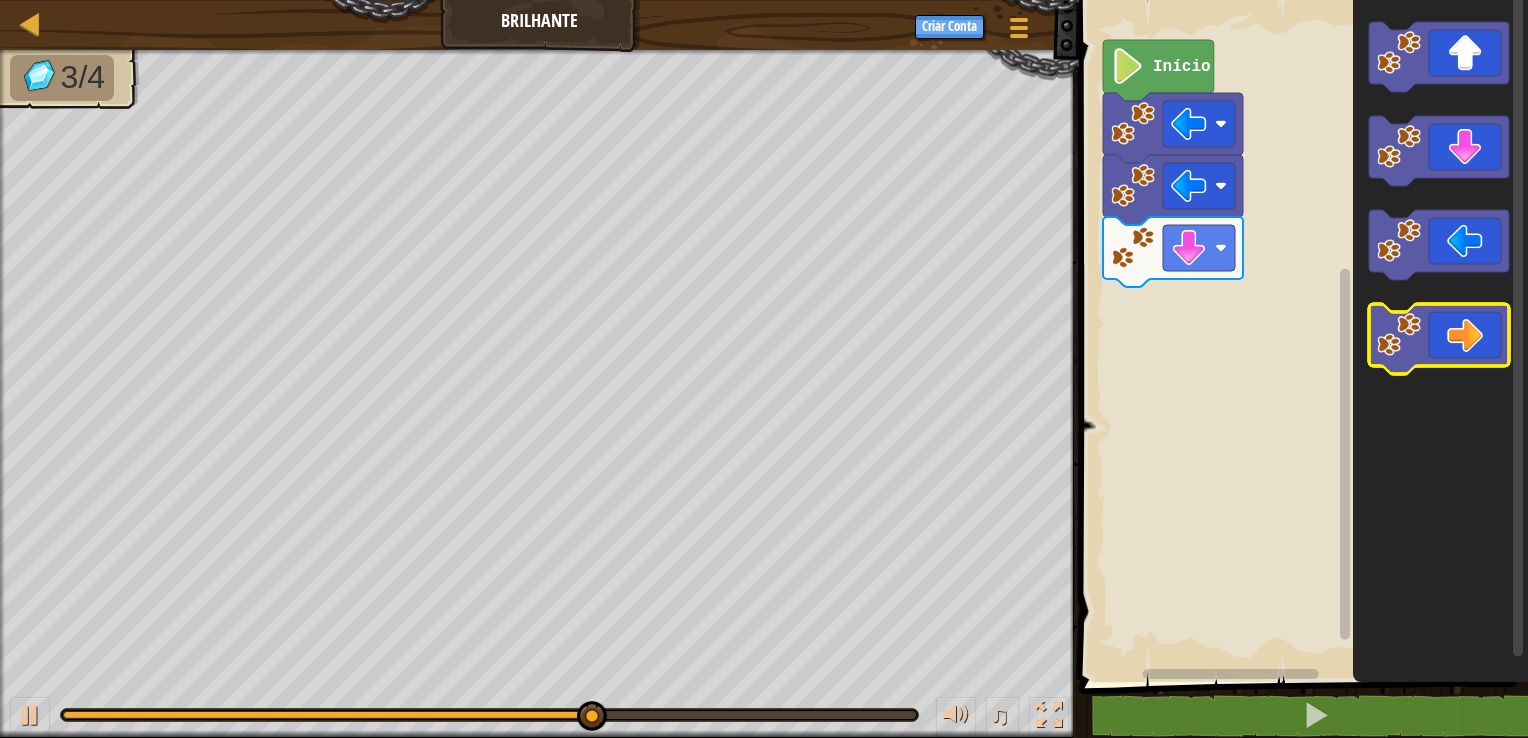 click 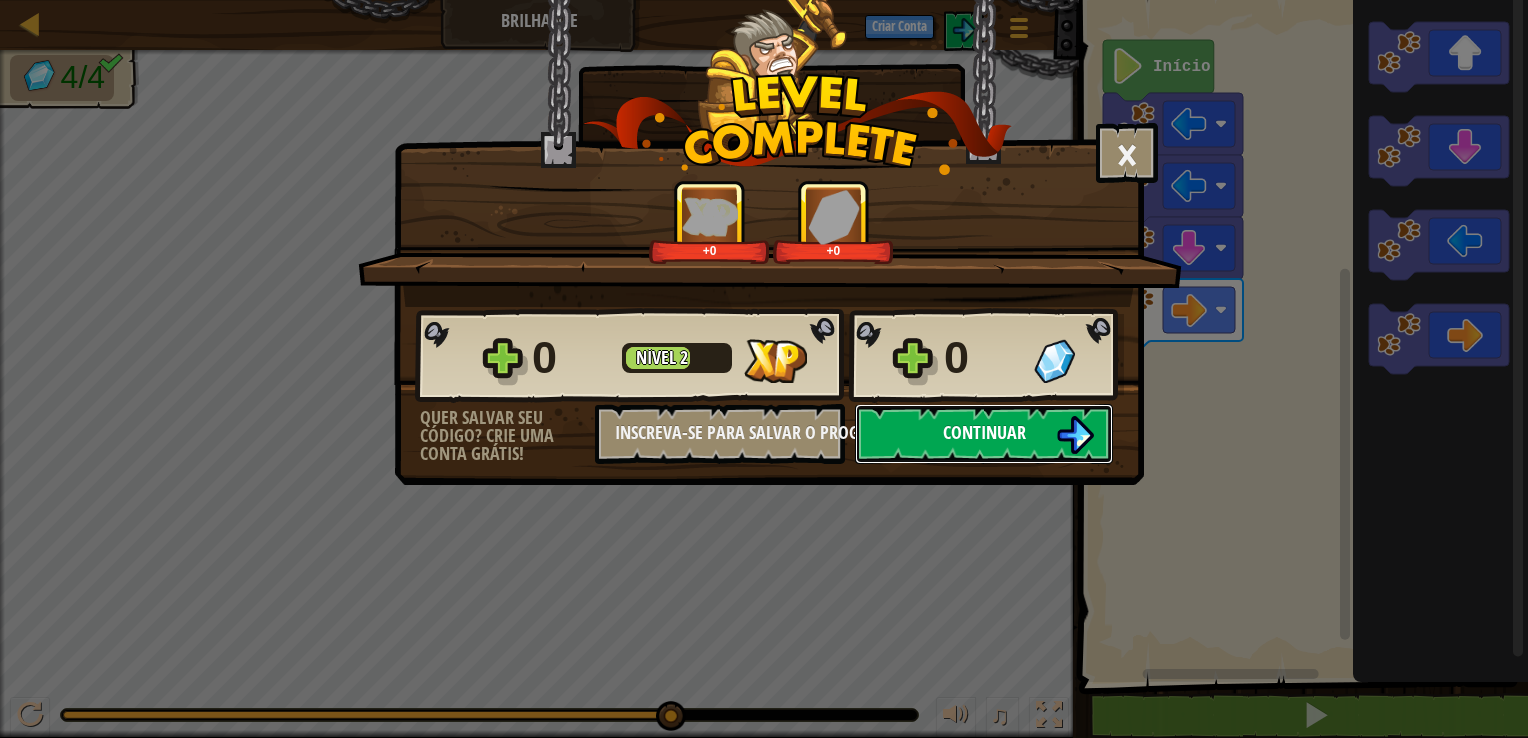 click on "Continuar" at bounding box center [984, 434] 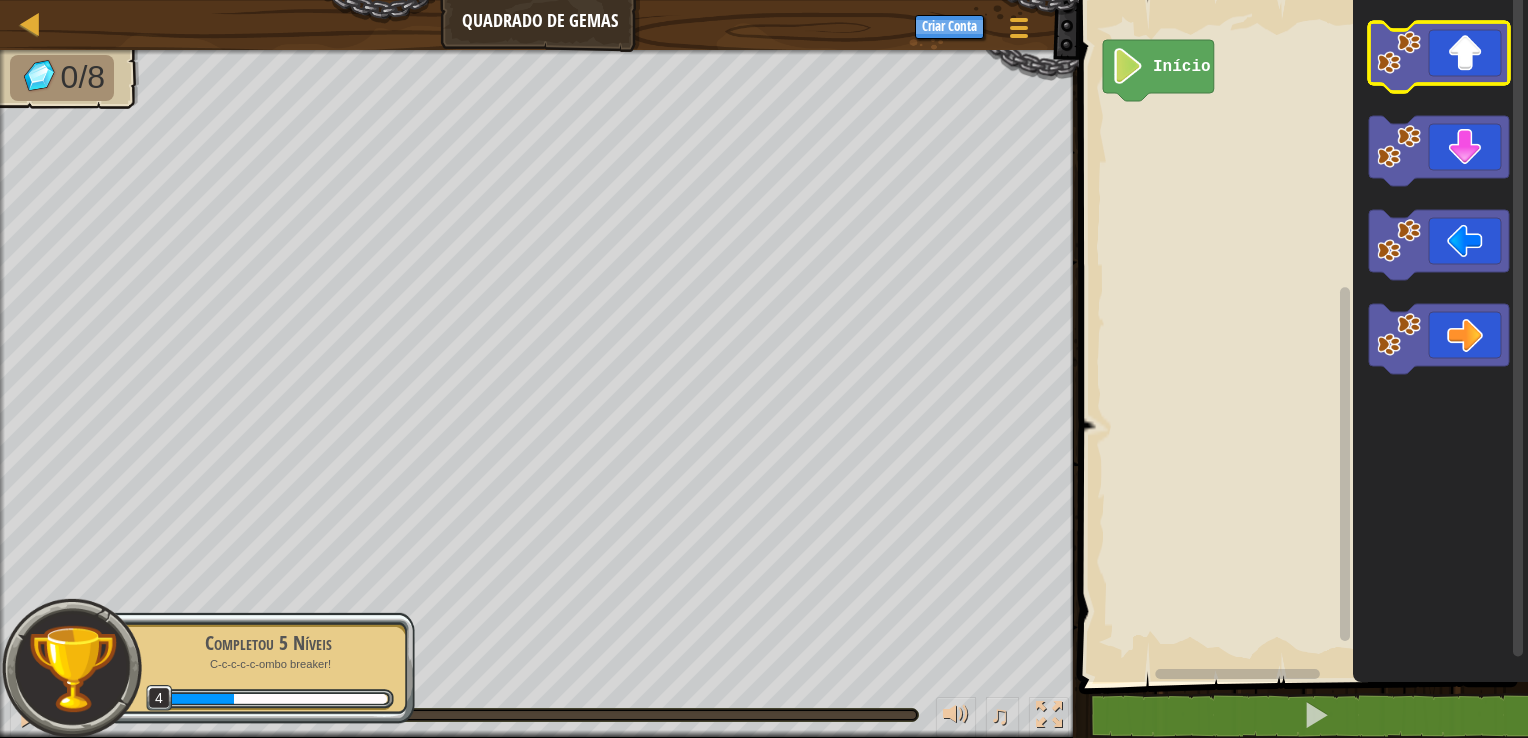 click 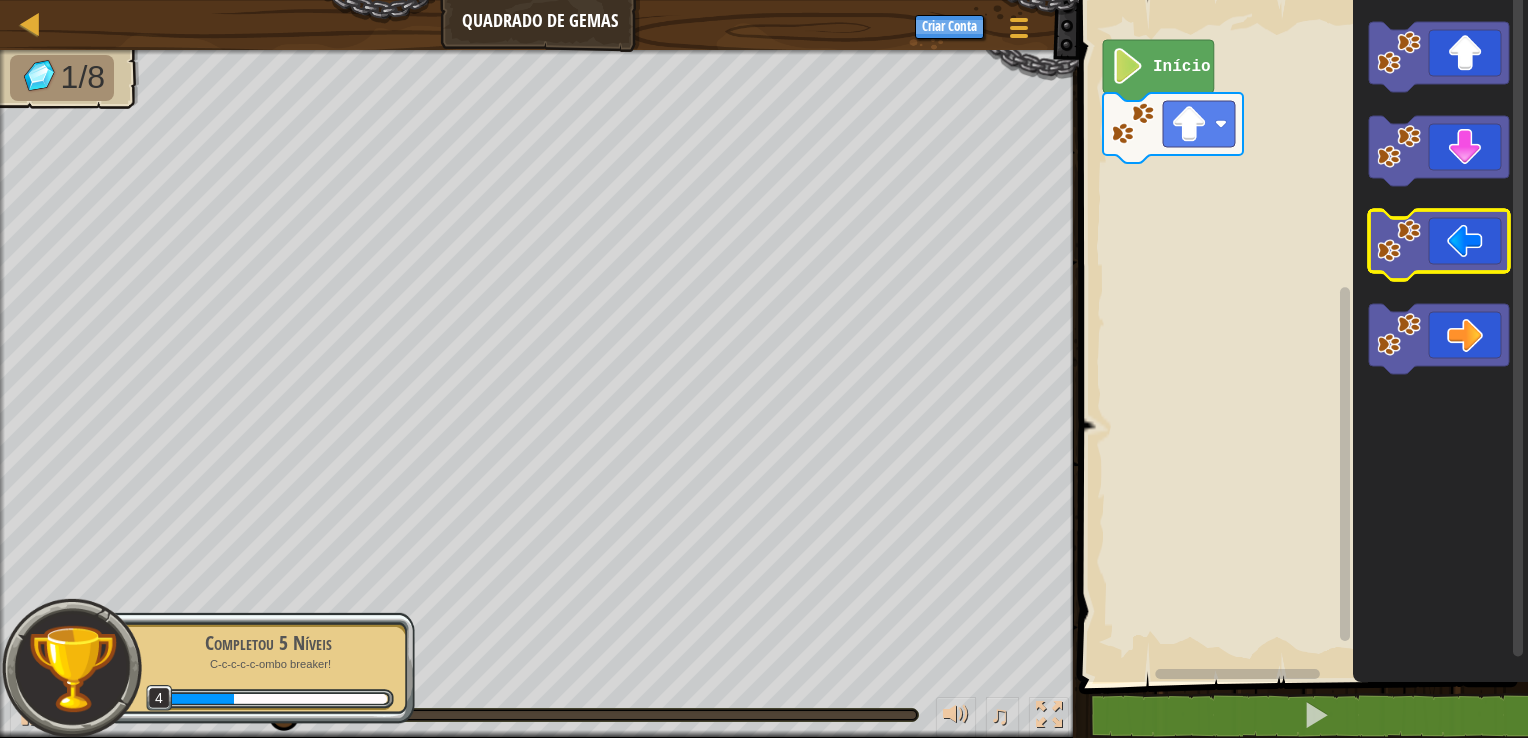 click 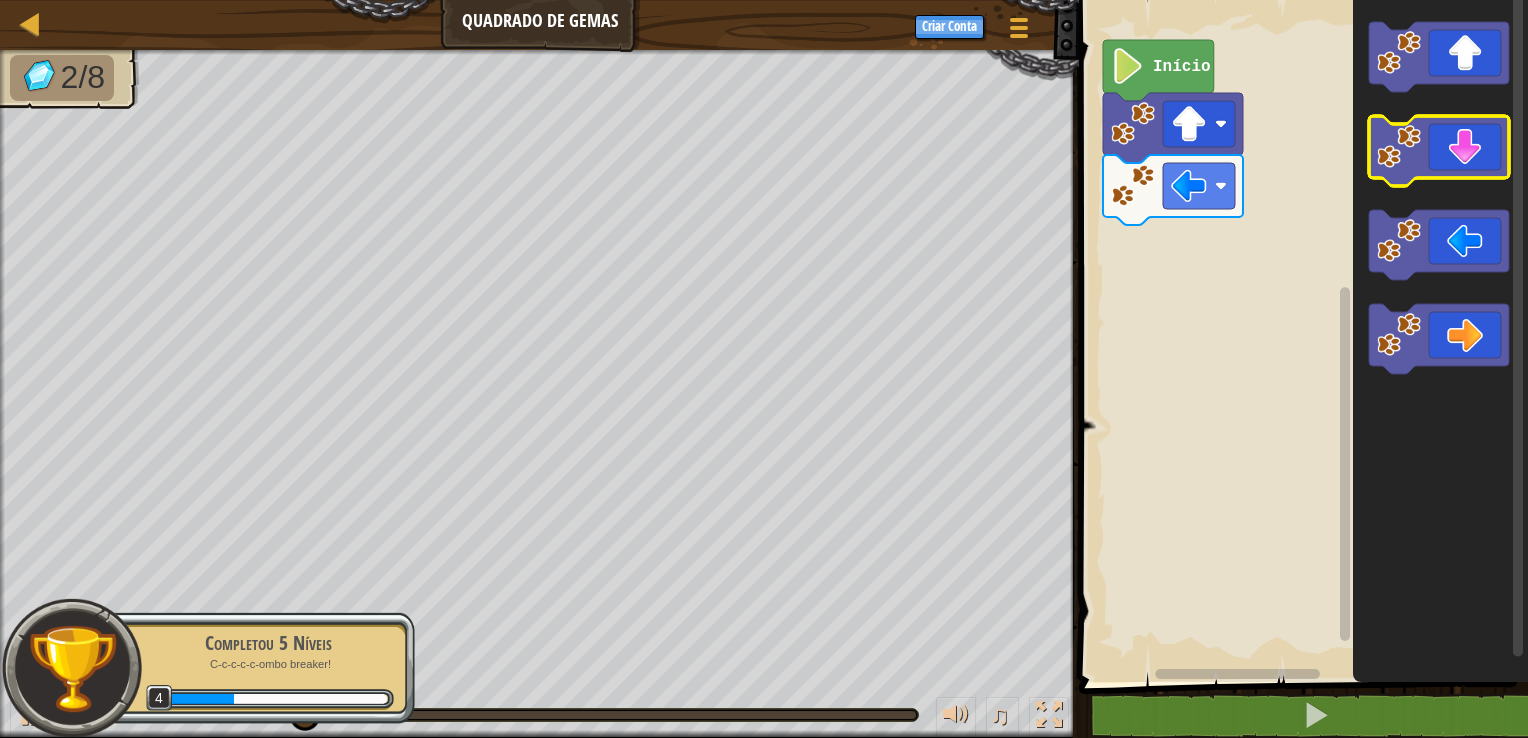click 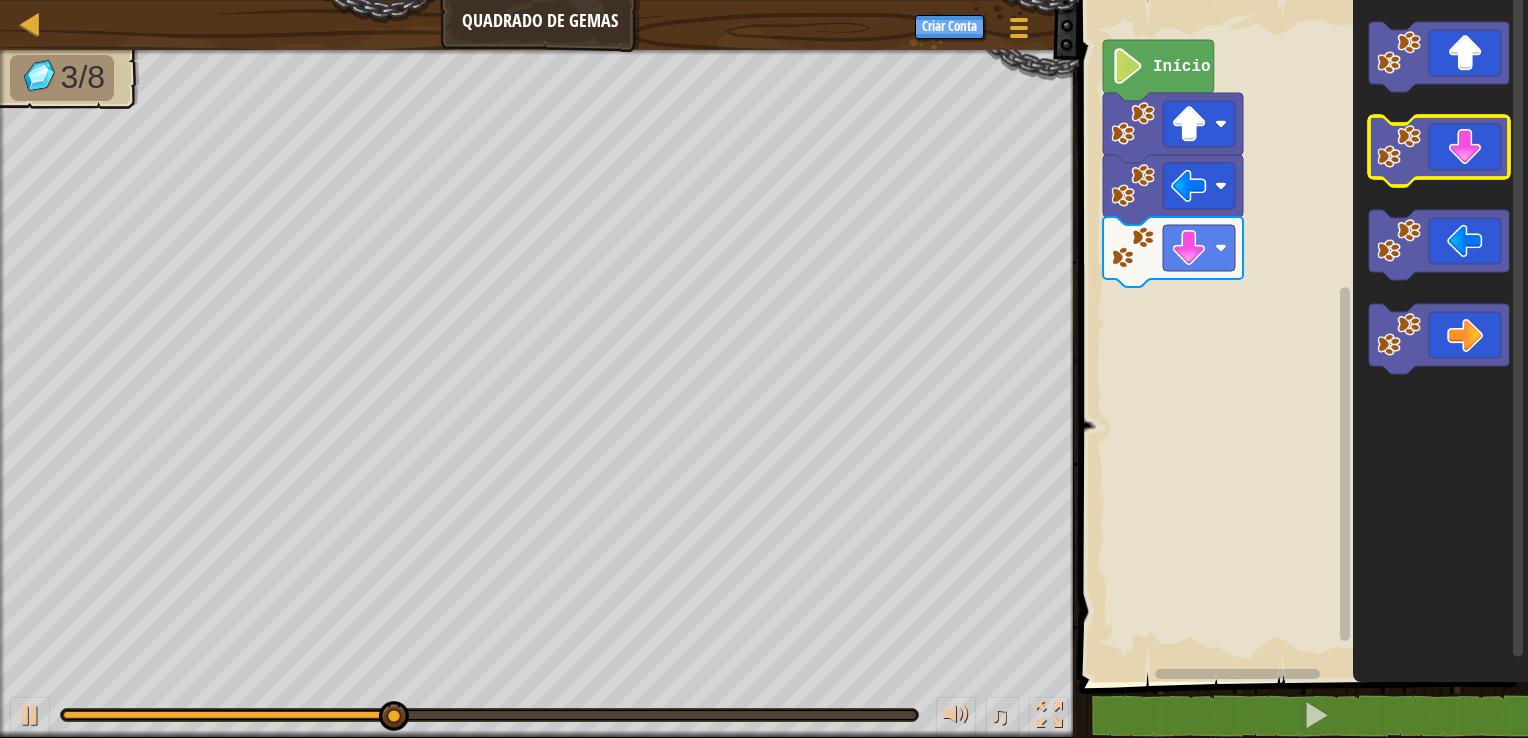 click 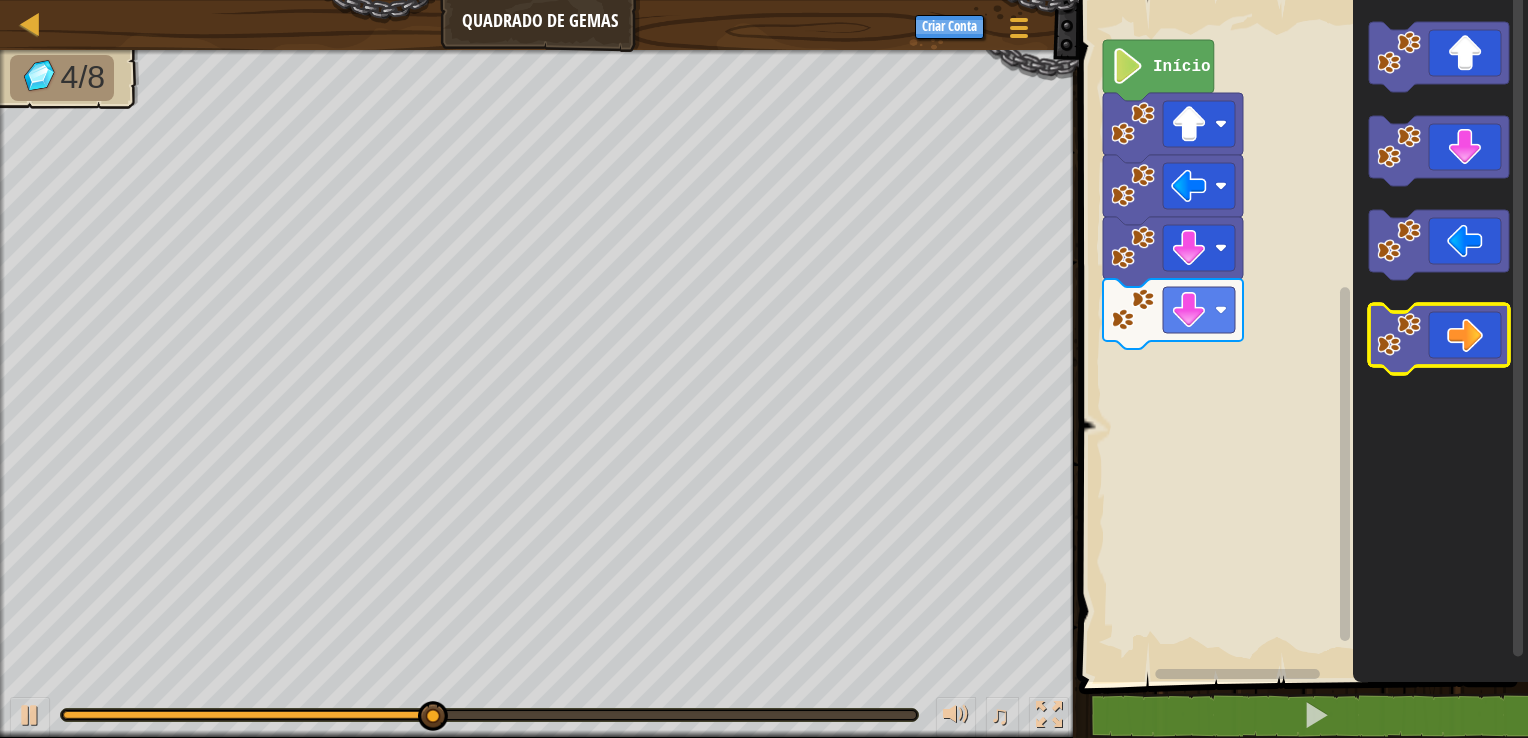 click 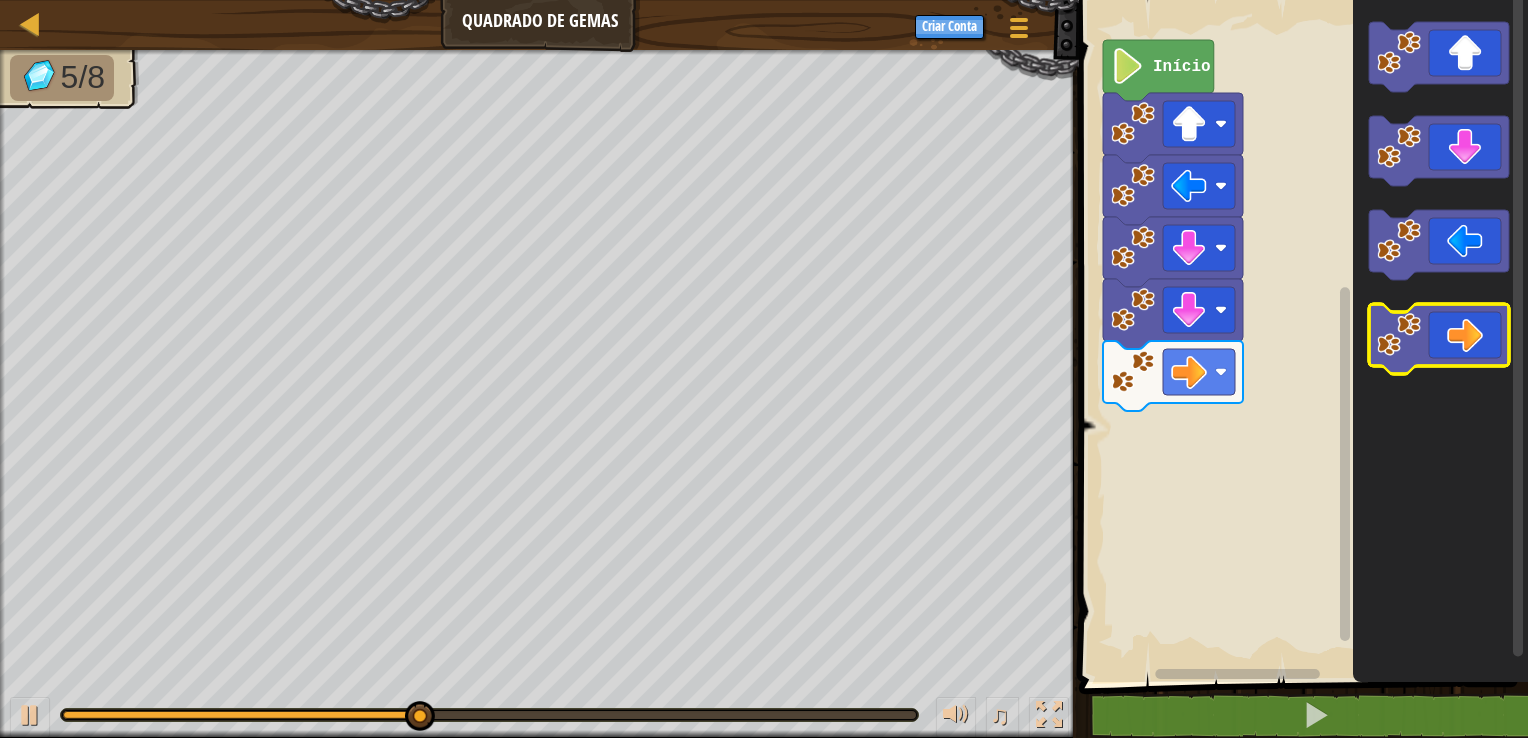 click 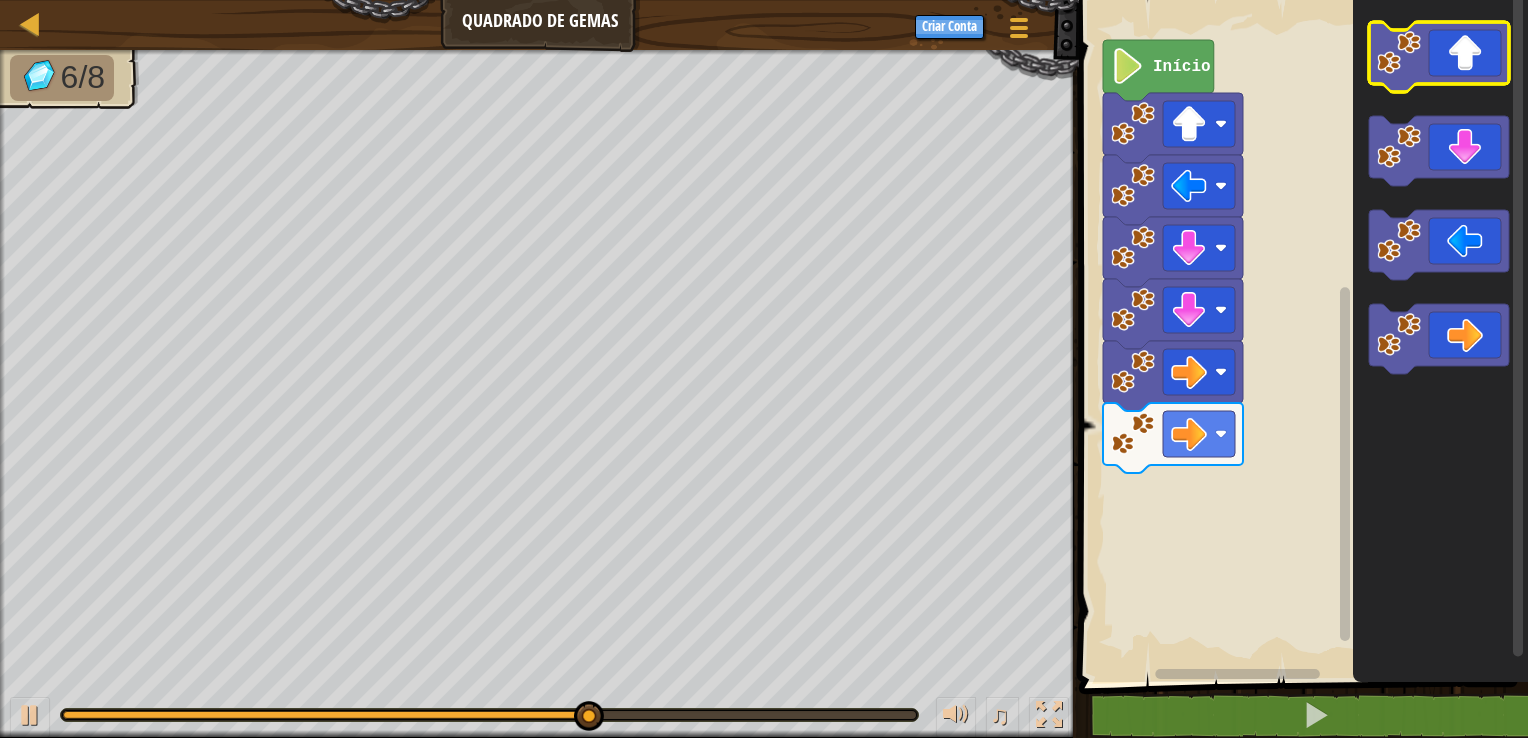 click 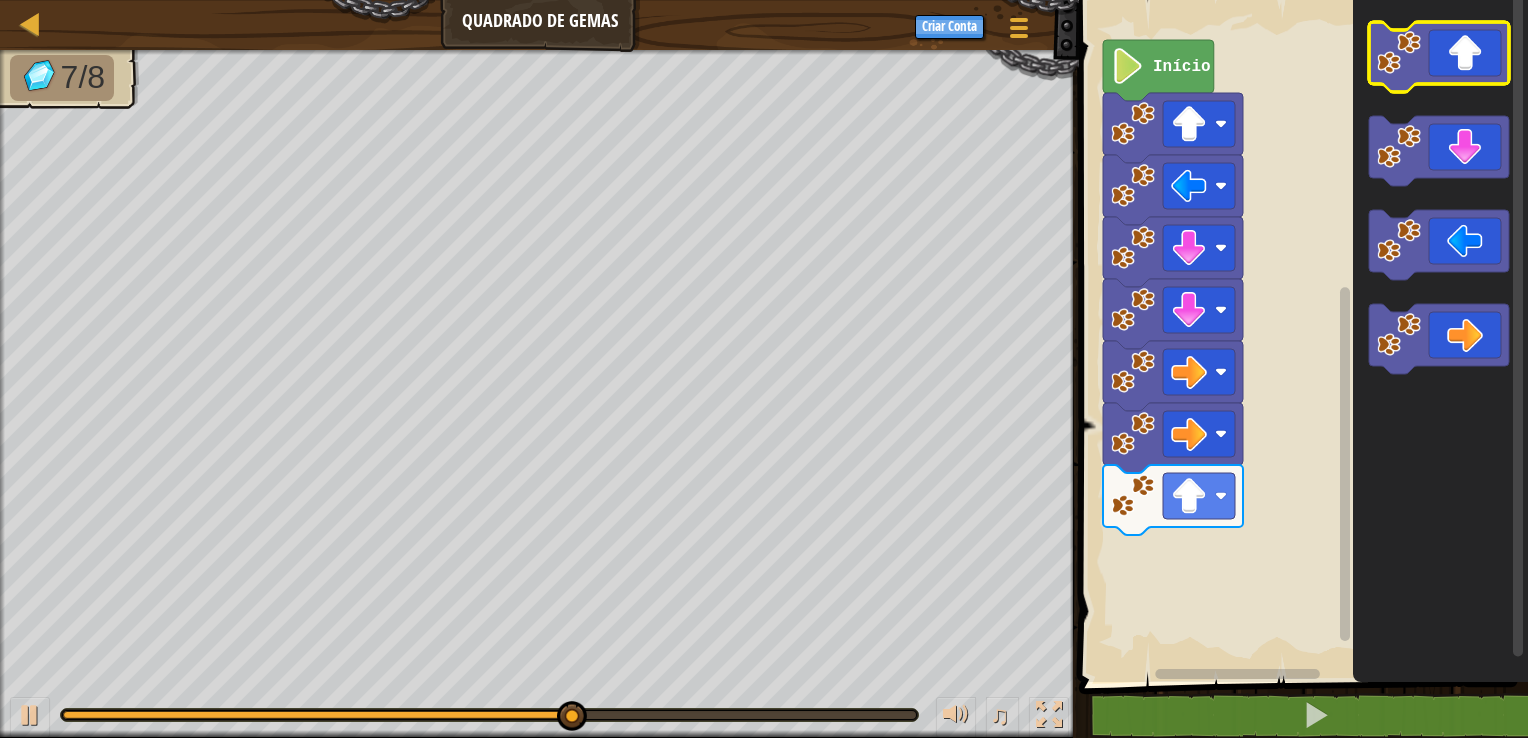 click 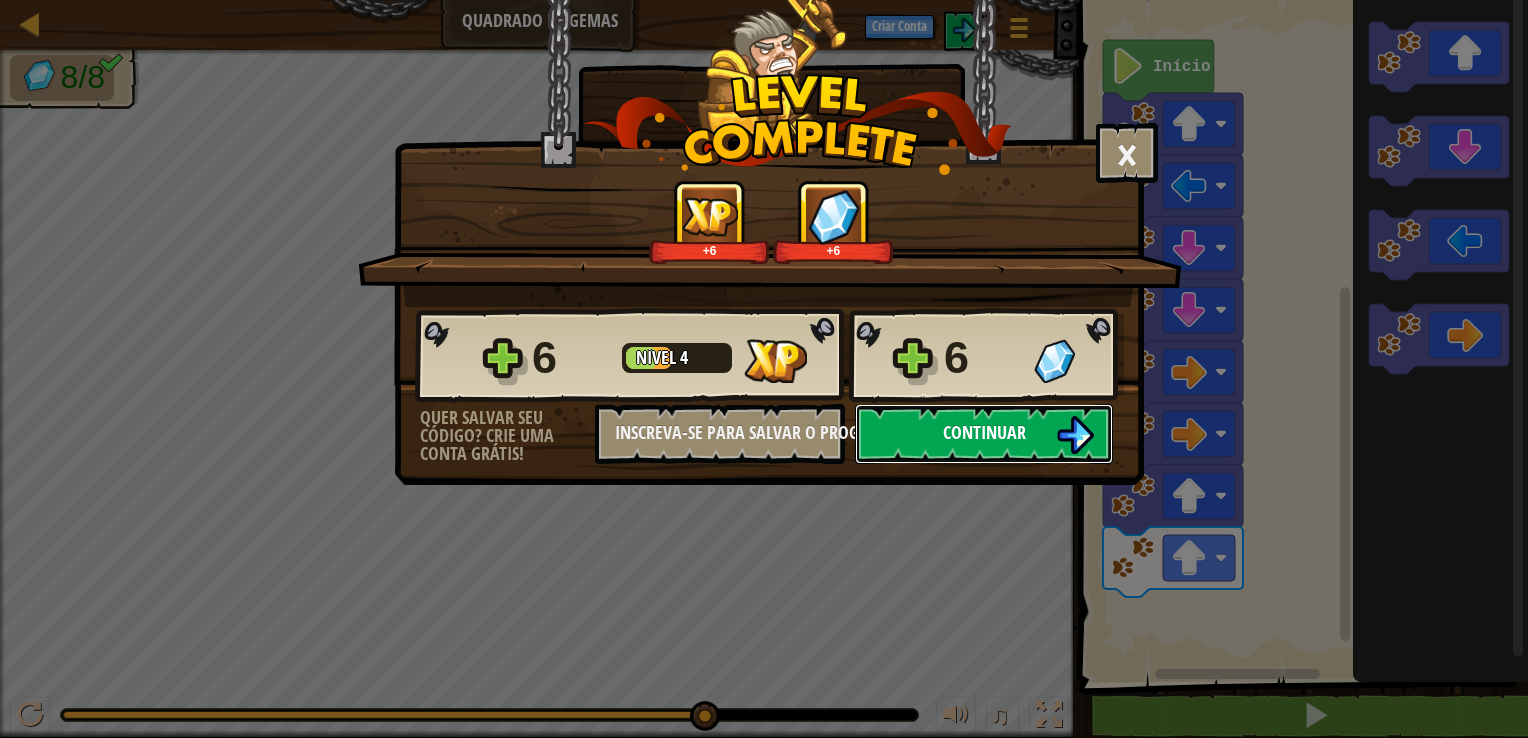 click at bounding box center (1075, 435) 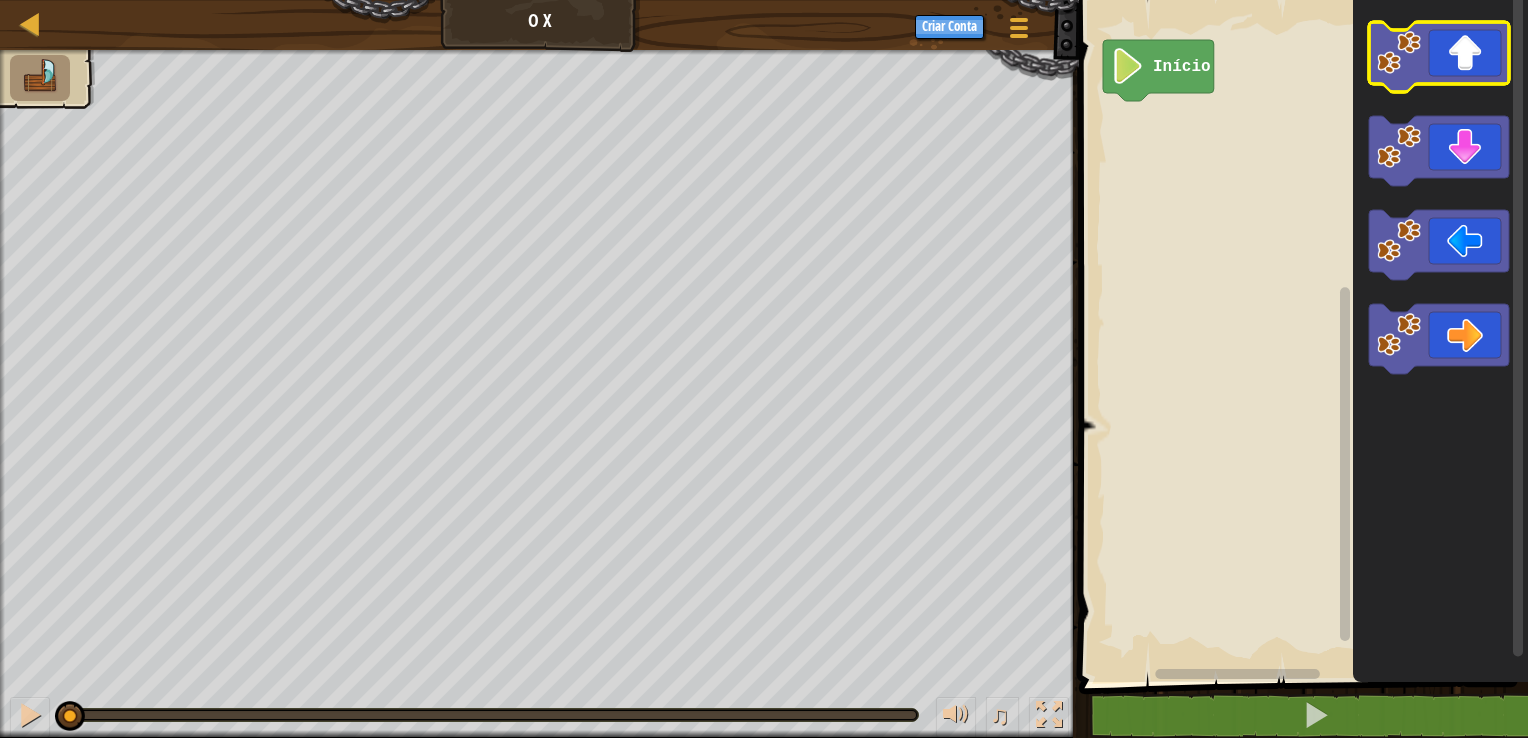 click 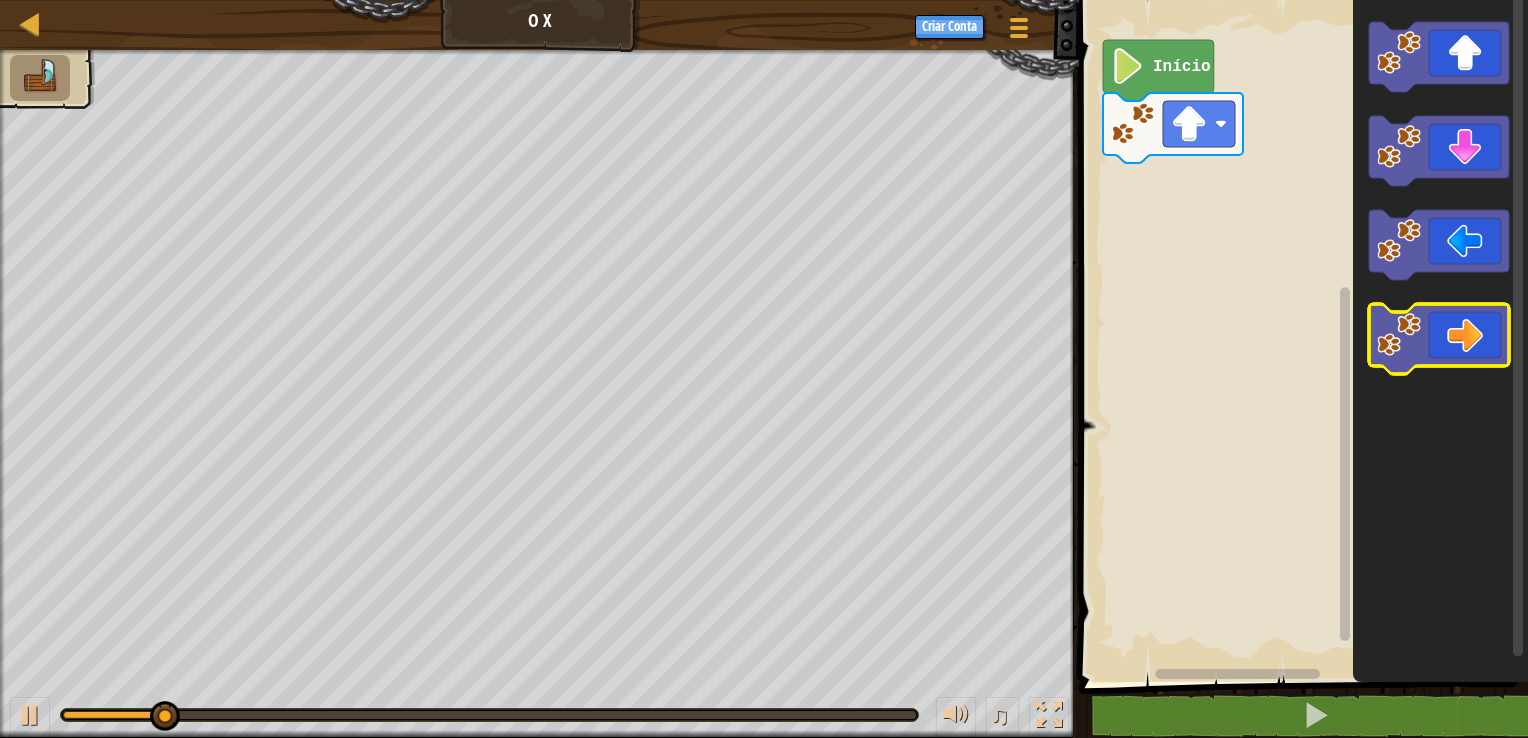 click 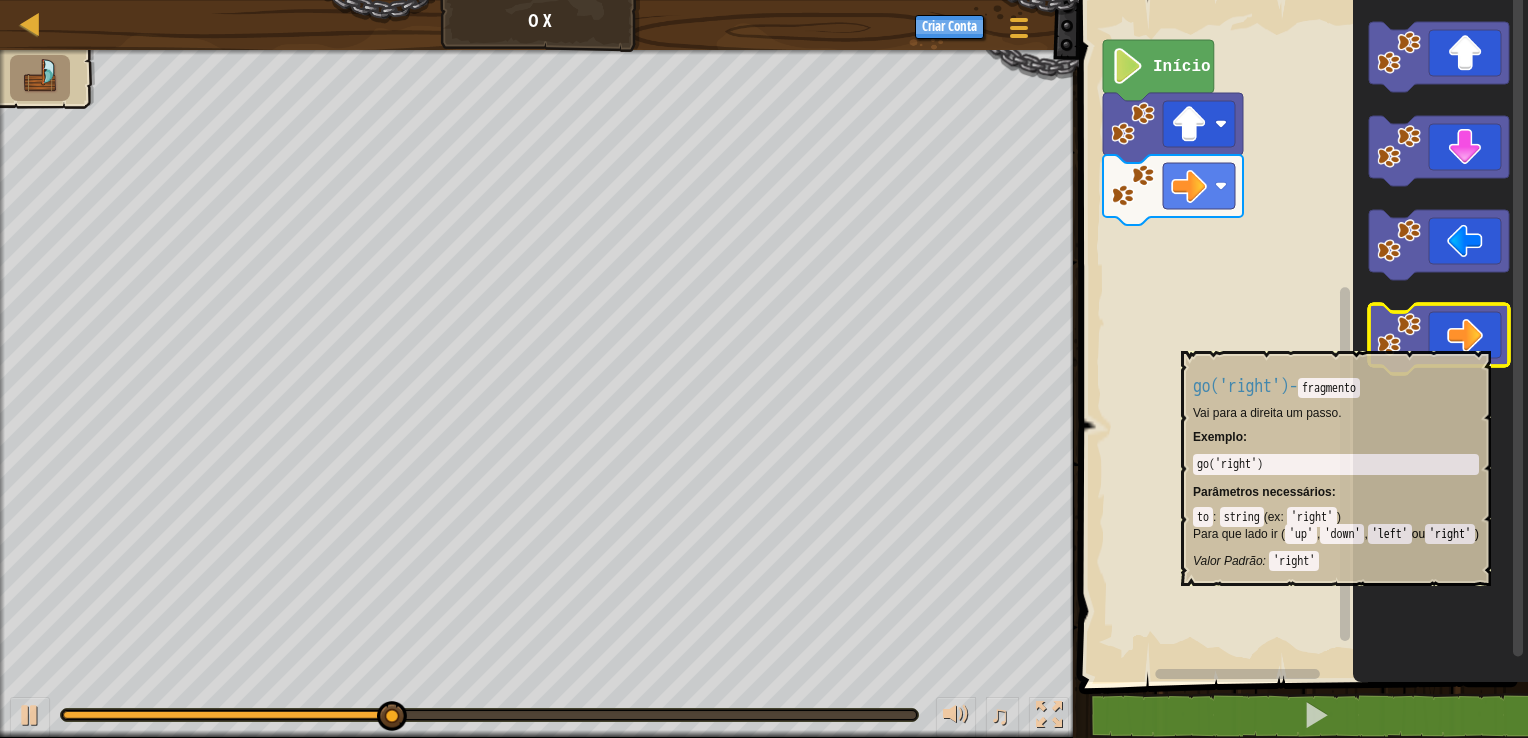 click 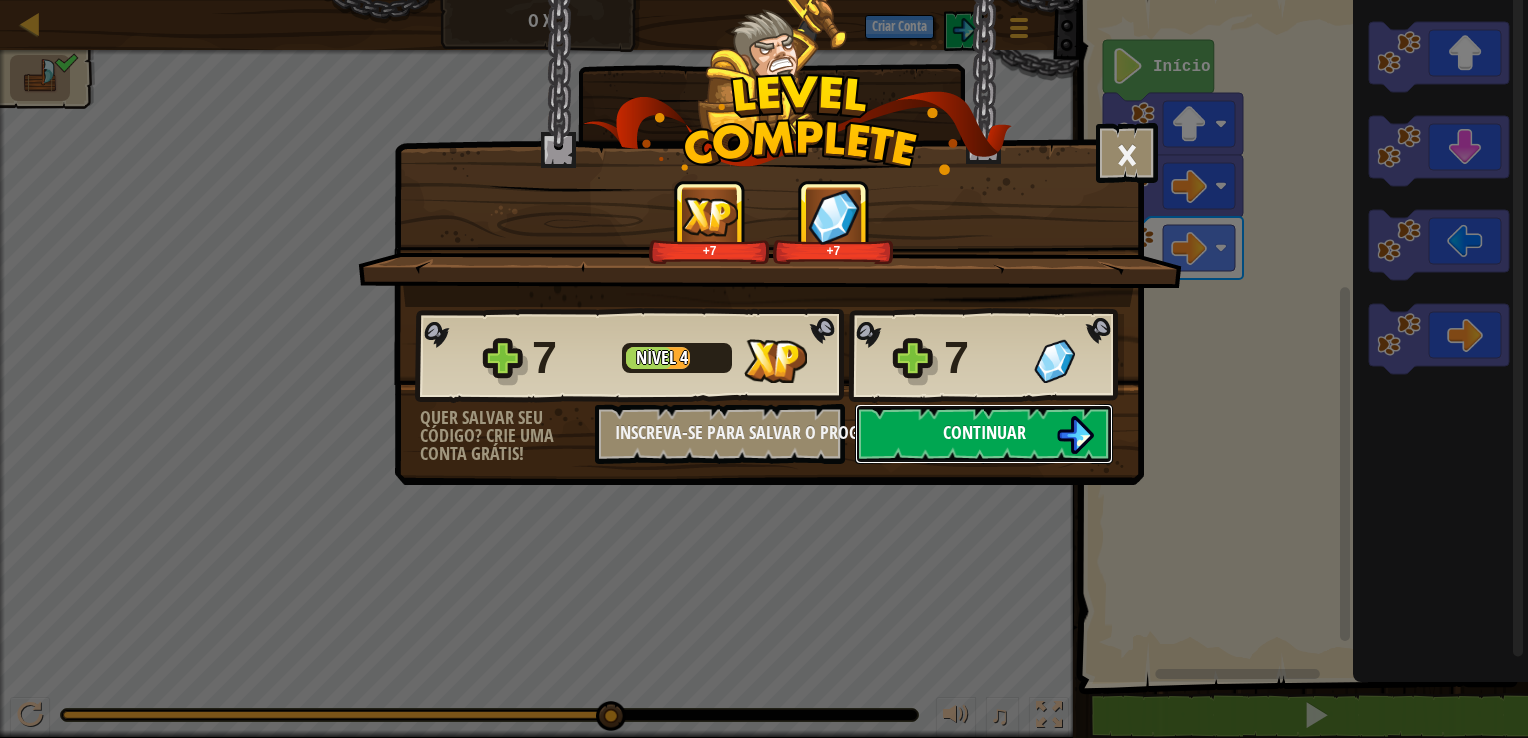 click on "Continuar" at bounding box center (984, 434) 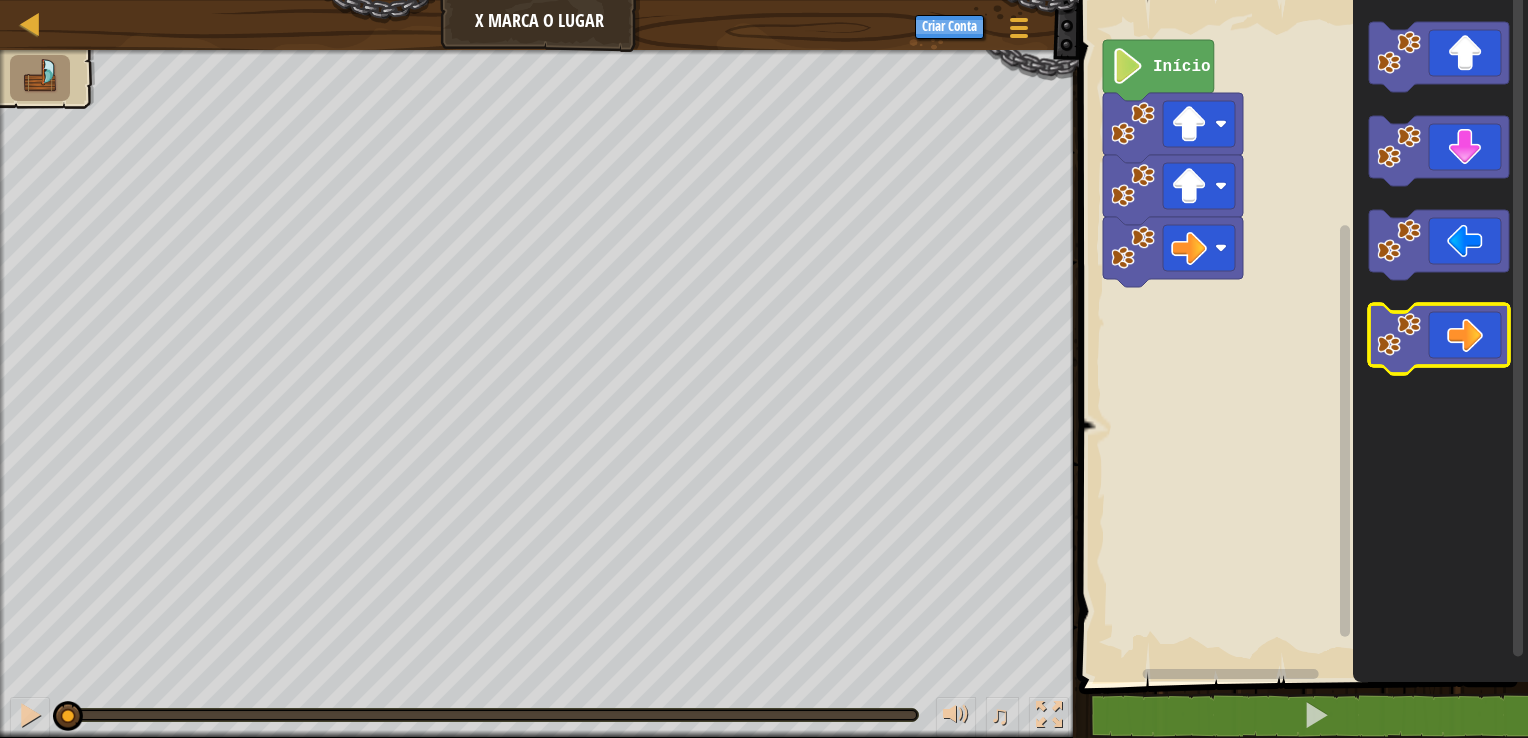 click 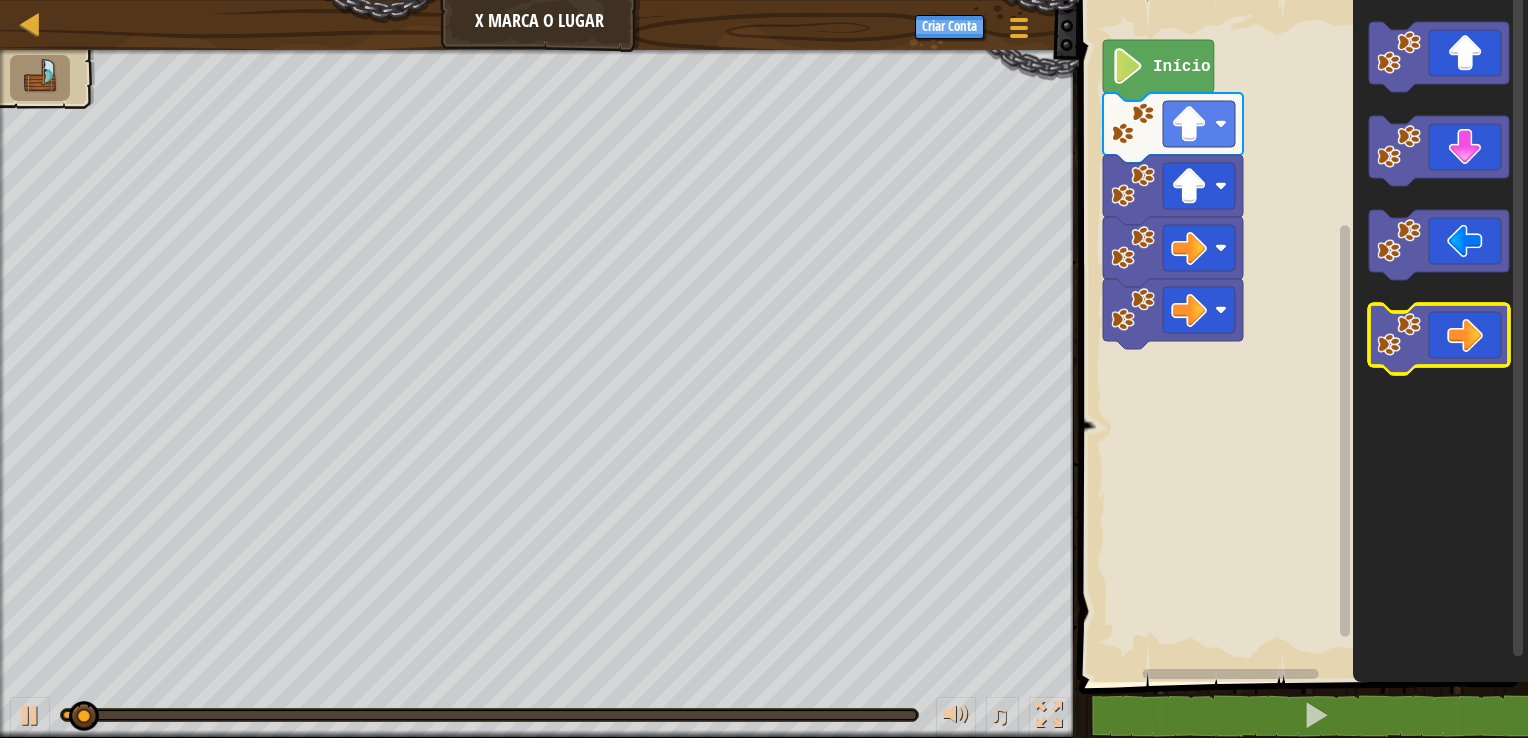 click 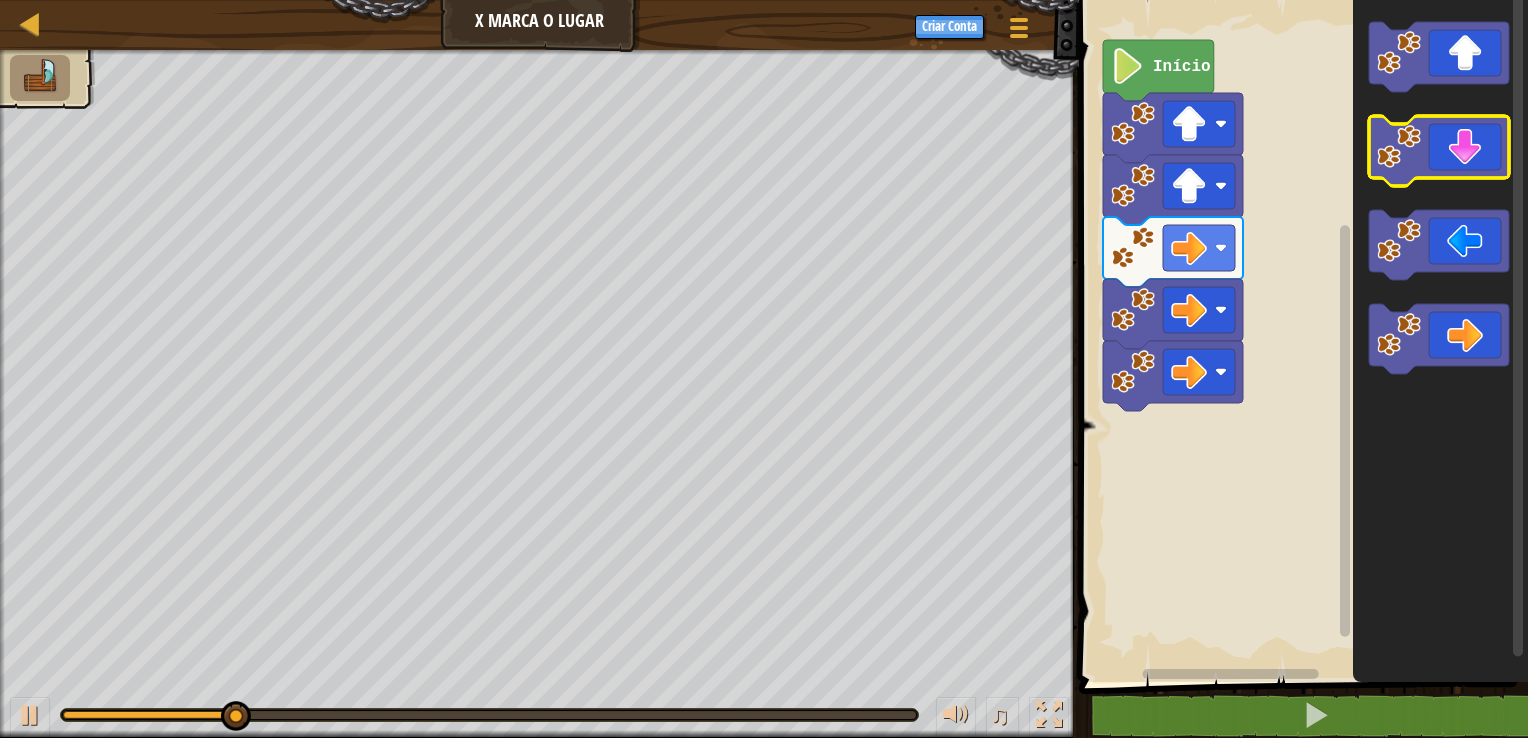 click 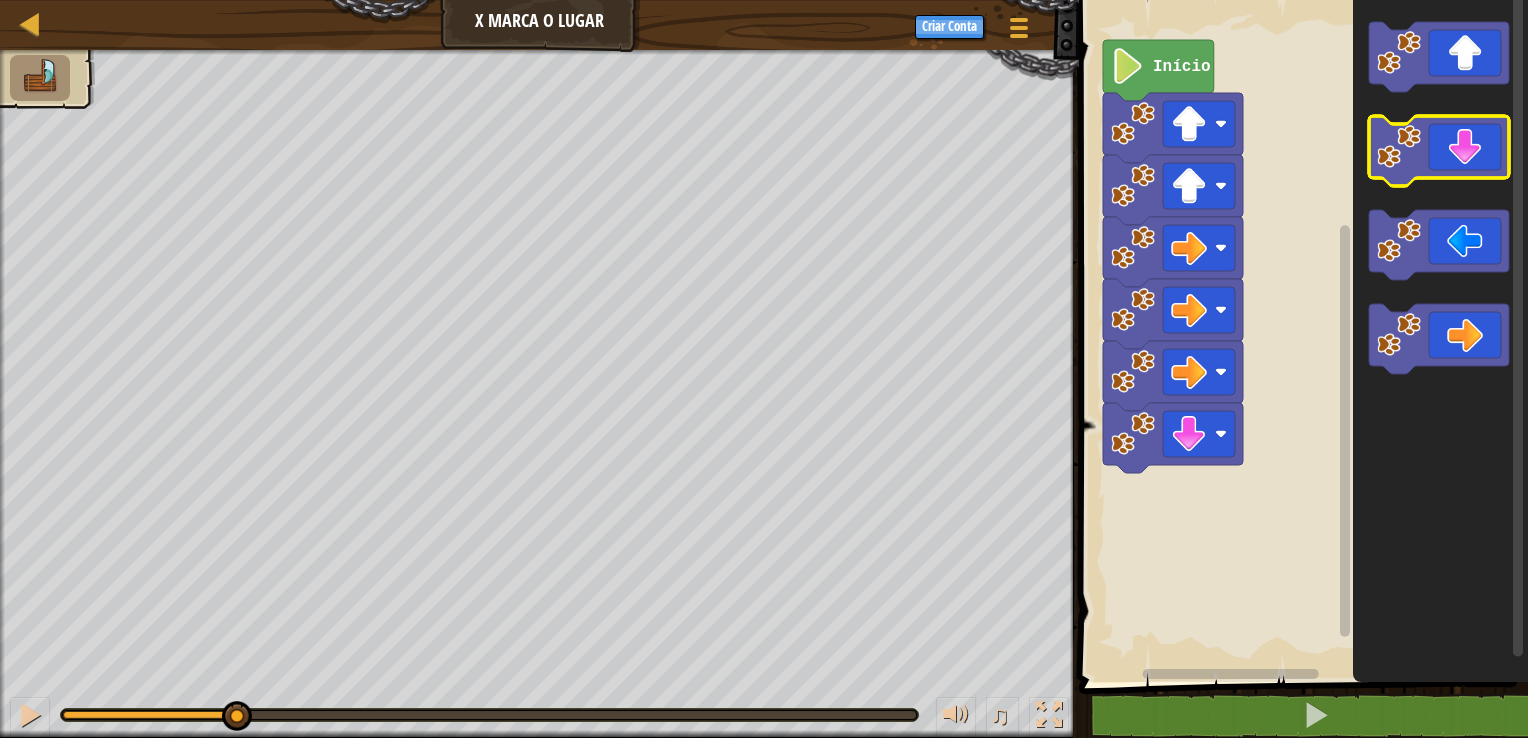 click 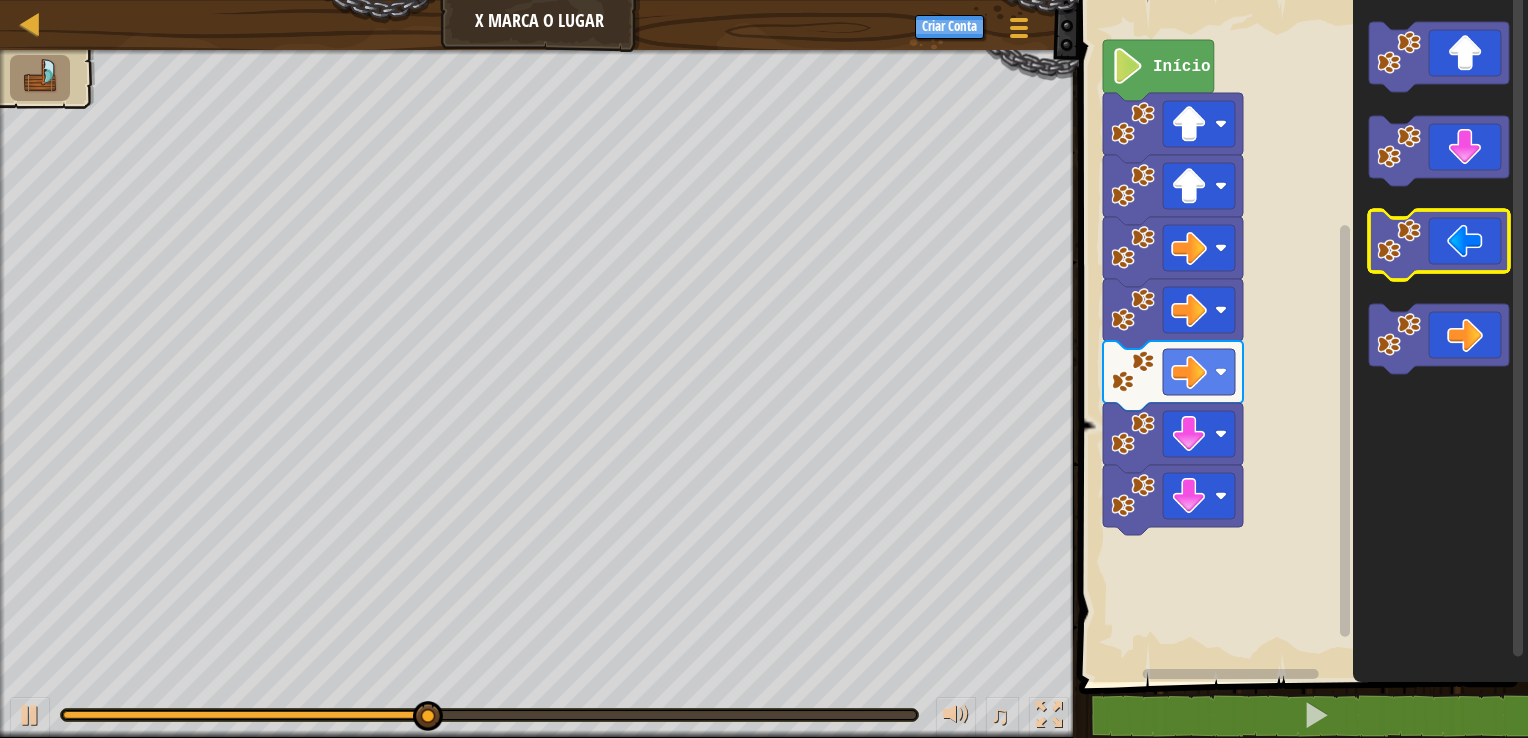 click 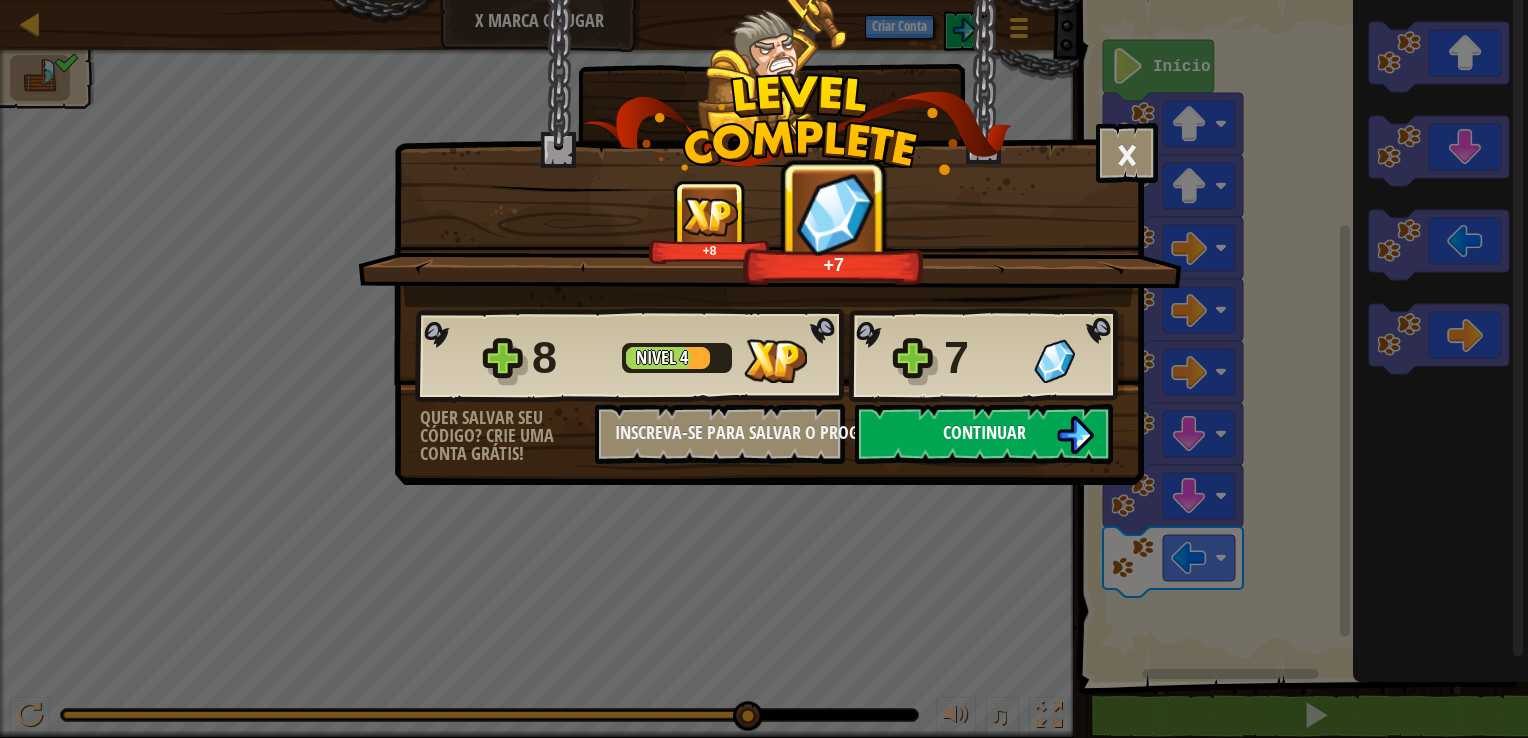 click on "Continuar" at bounding box center [984, 432] 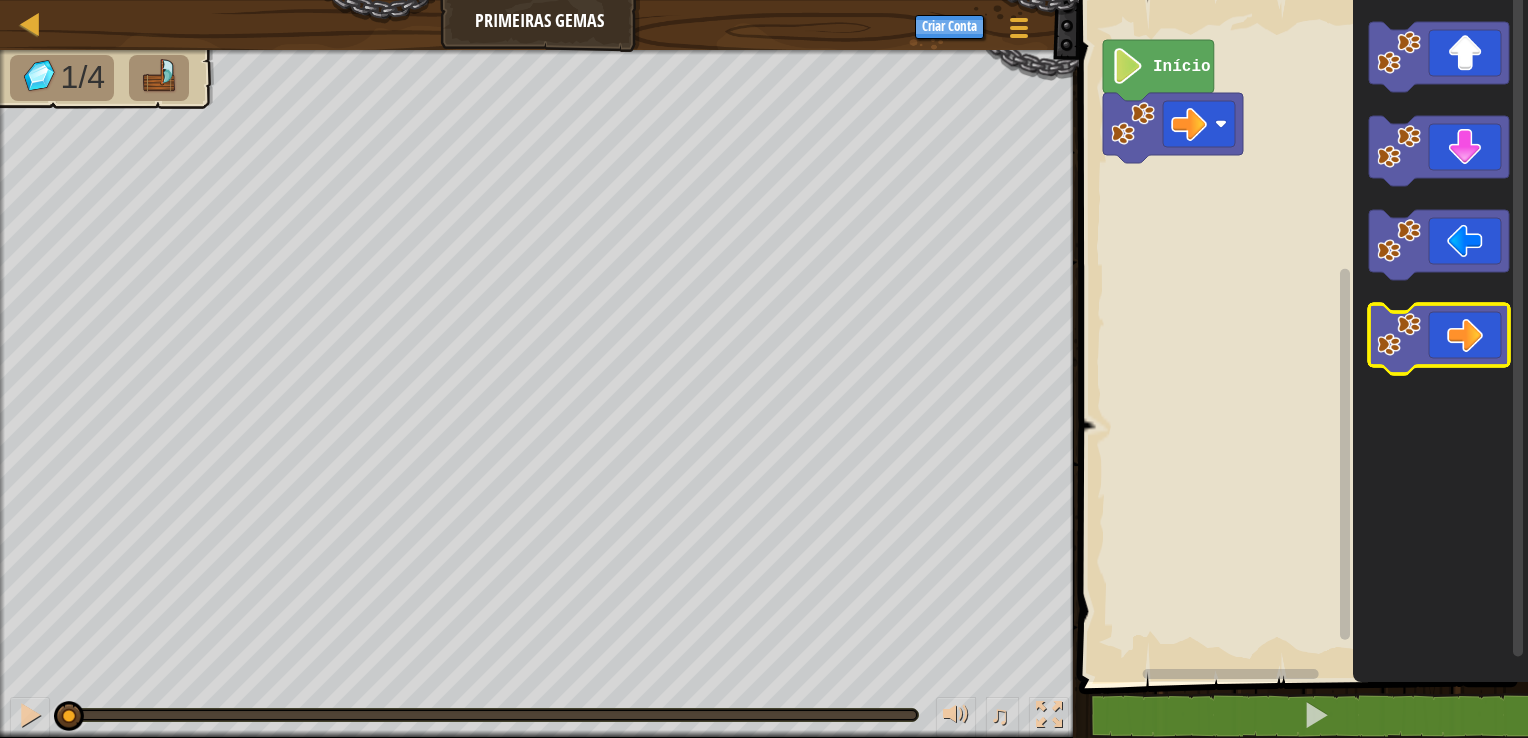 click 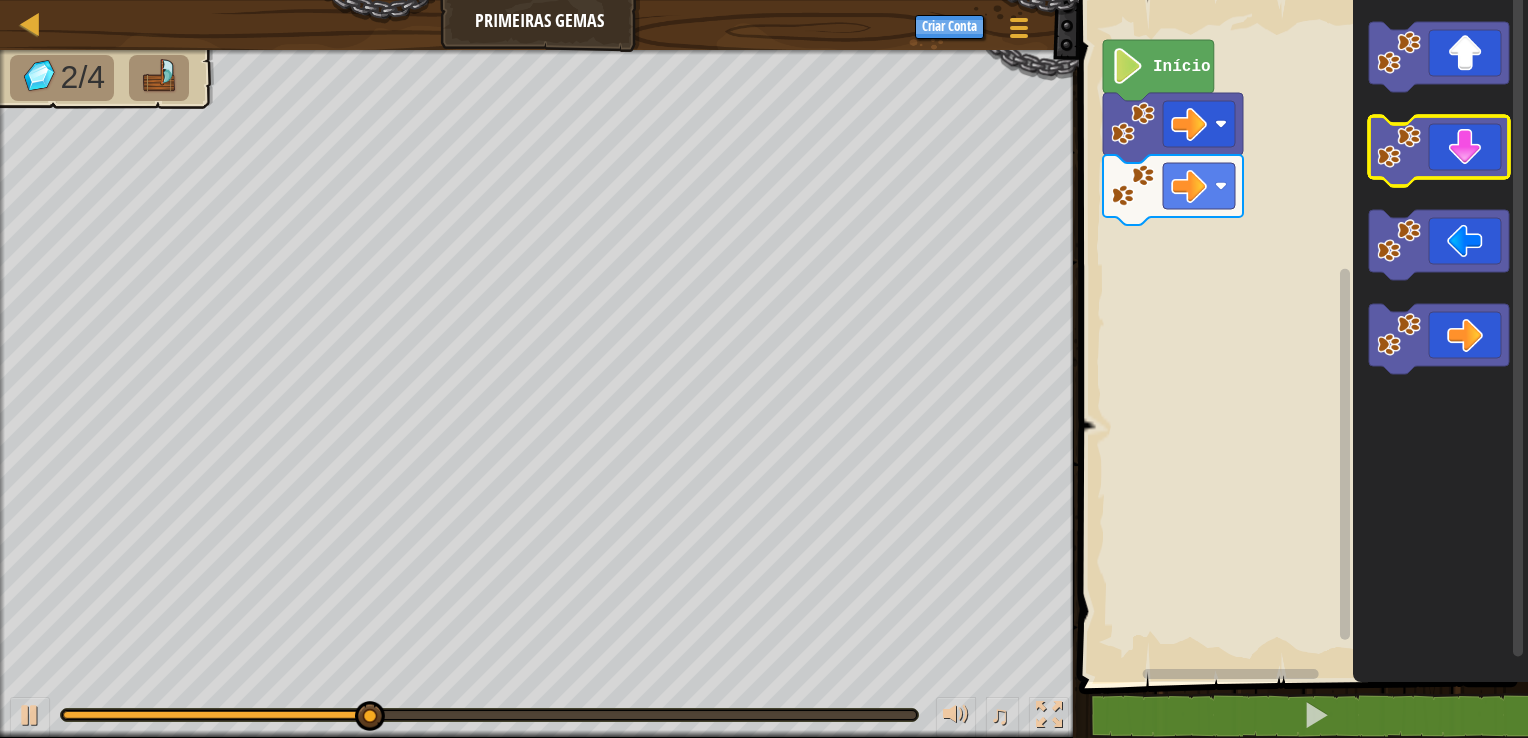 click 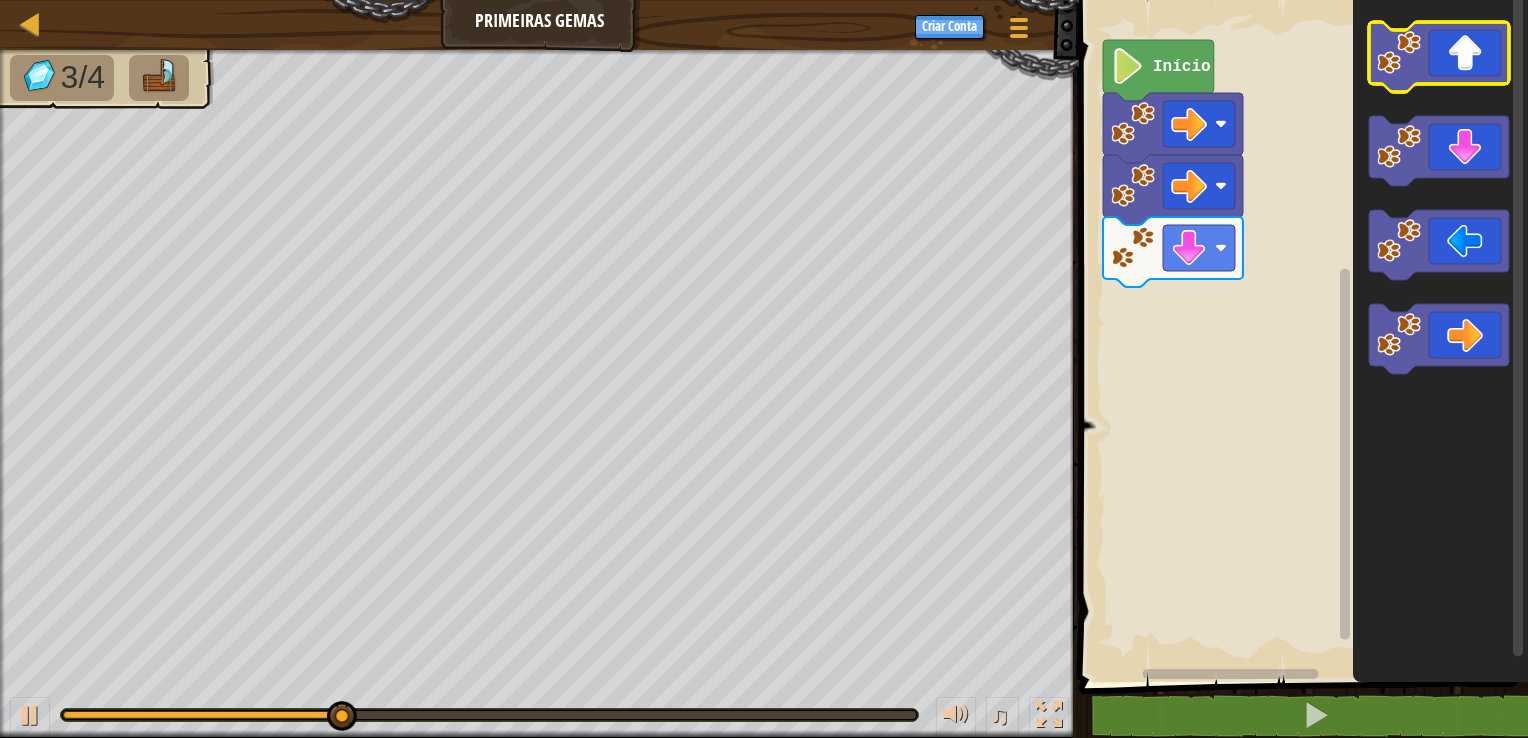 click 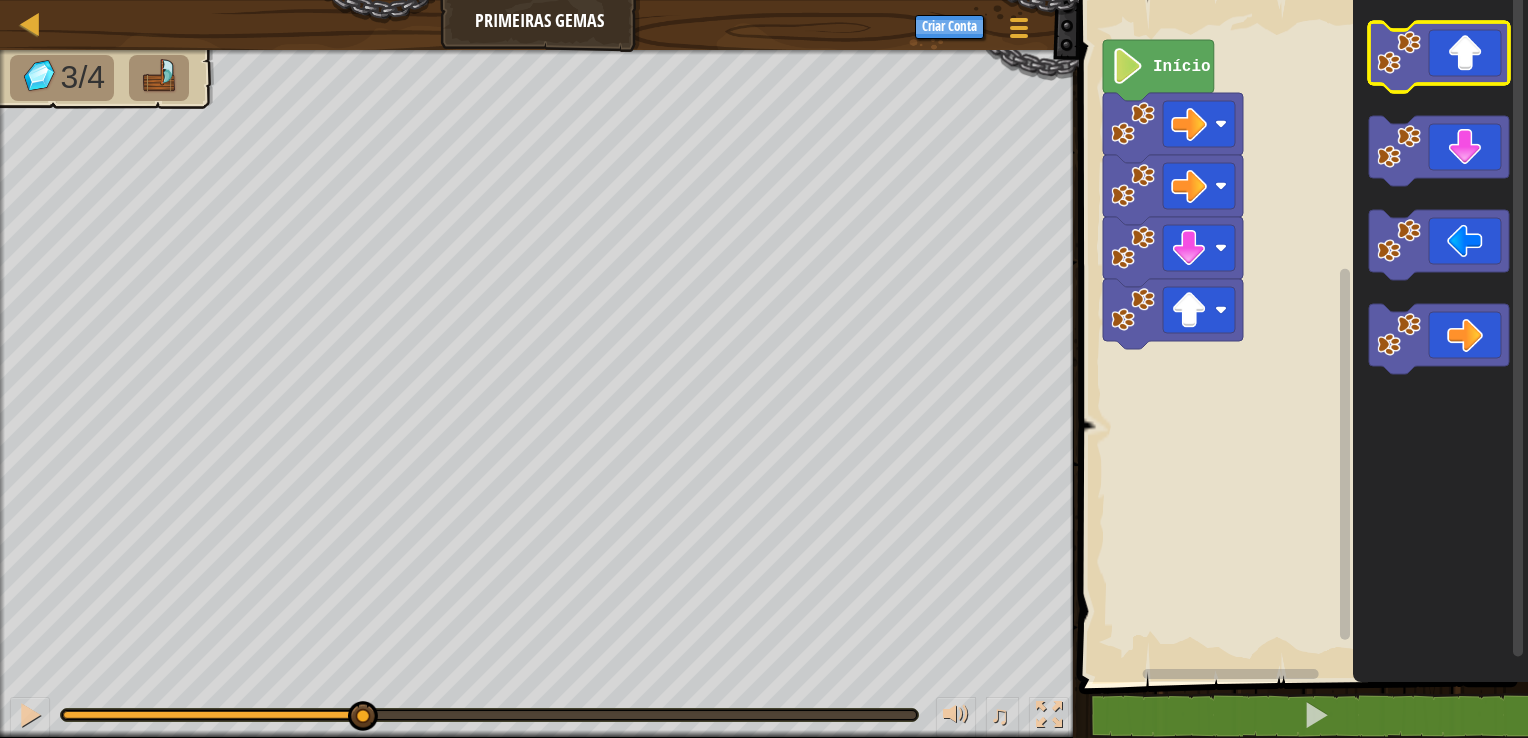 click 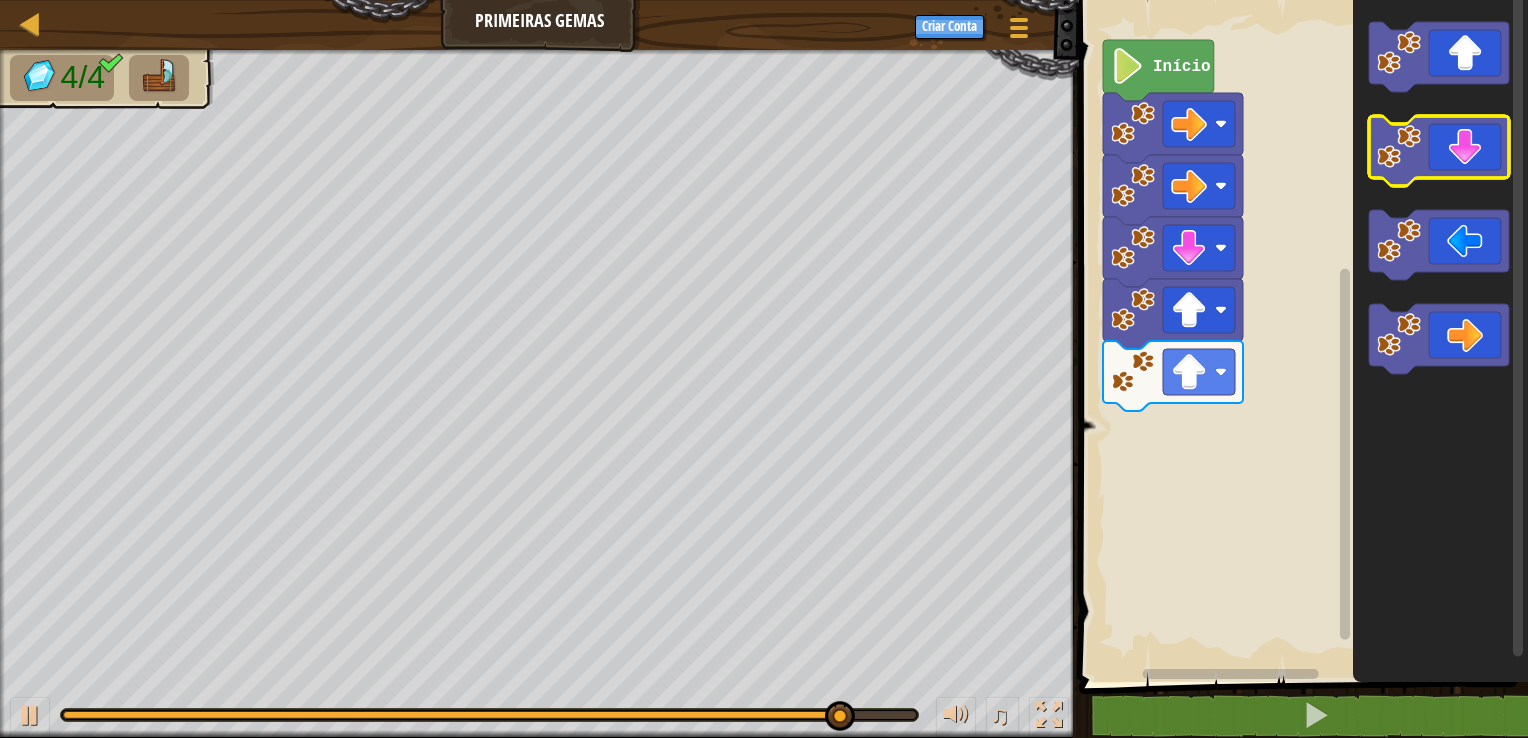 click 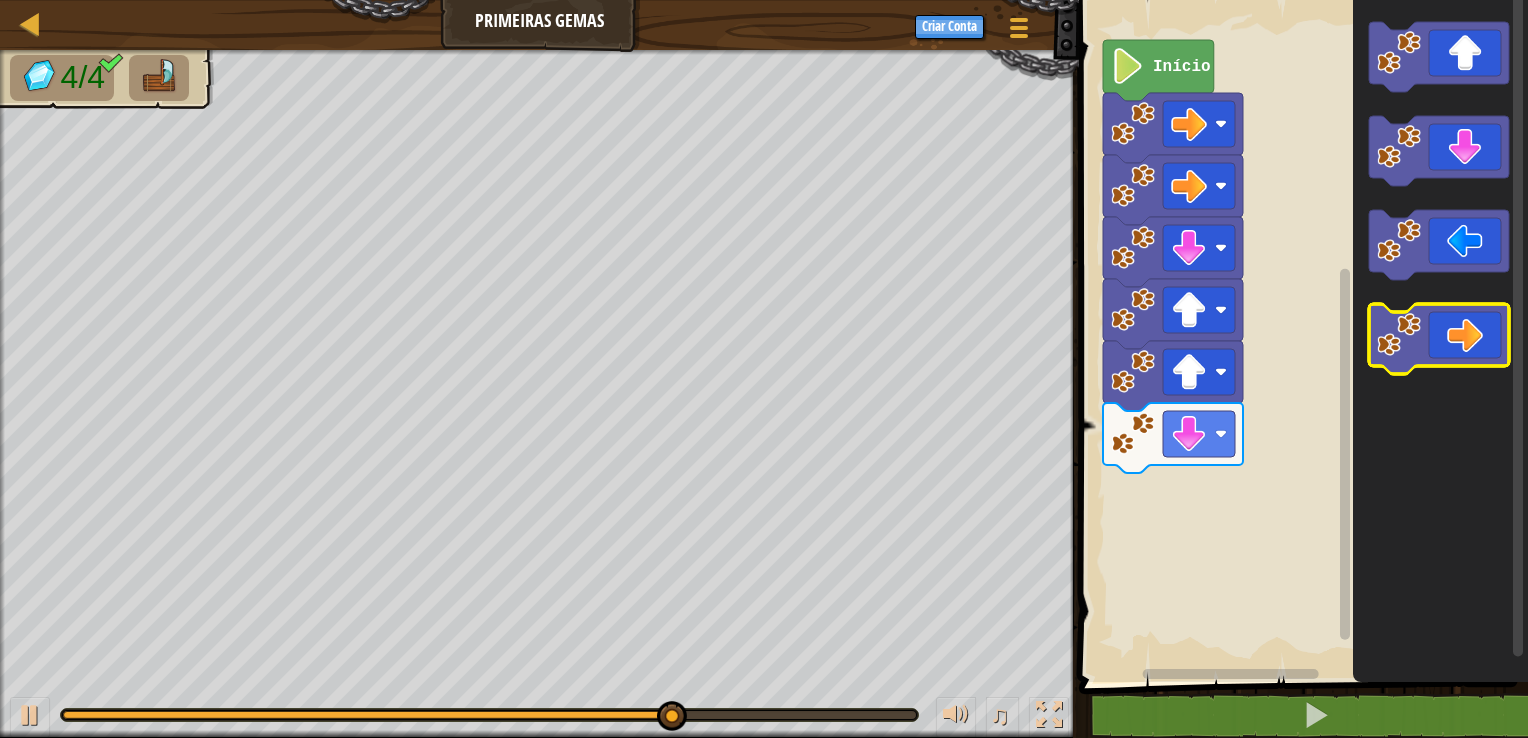 click 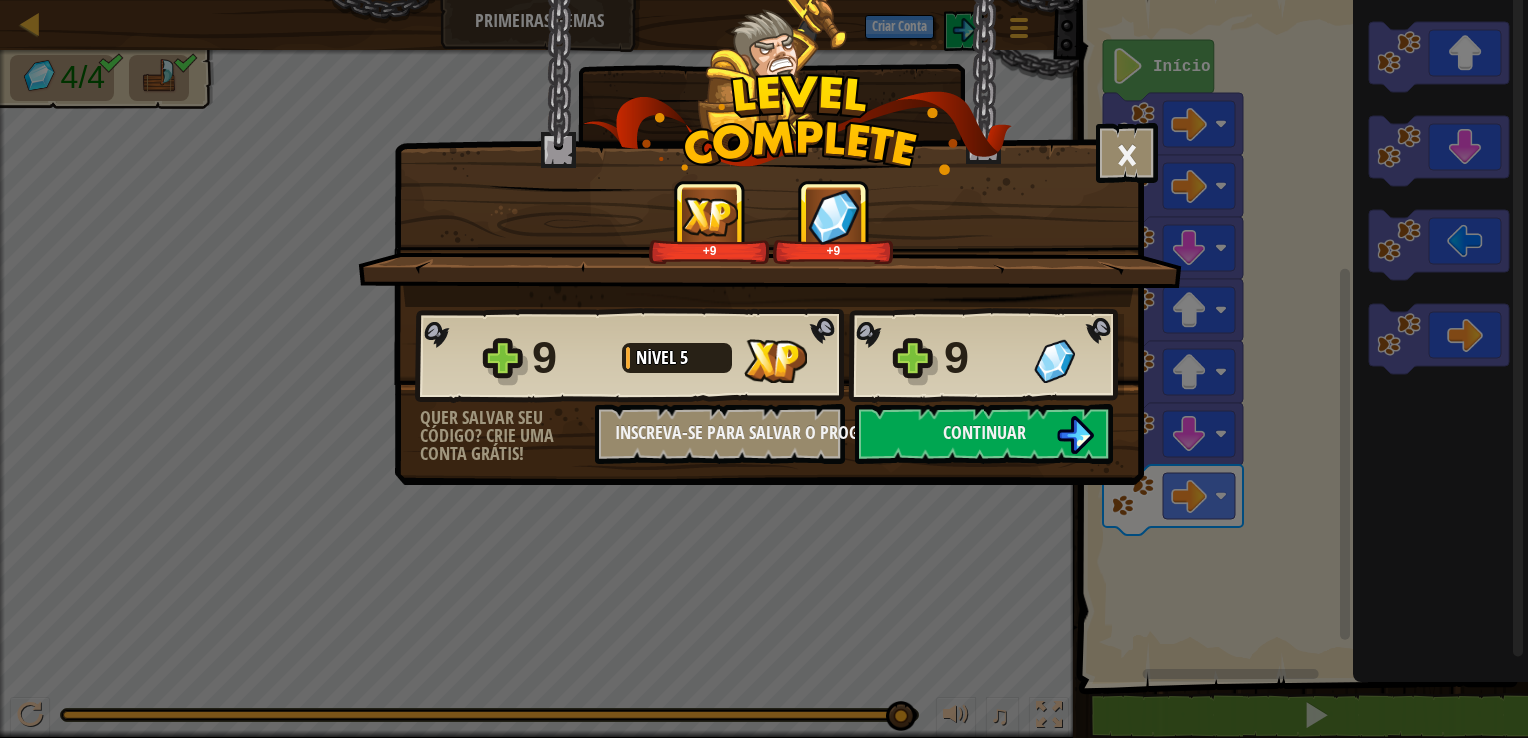 click on "× Este nível foi divertido? +9 +9 Reticulating Splines... 9 Nível 5 9 Quer salvar seu código? Crie uma conta grátis! Inscreva-se para salvar o progresso Salvando Progresso Continuar" at bounding box center (764, 369) 